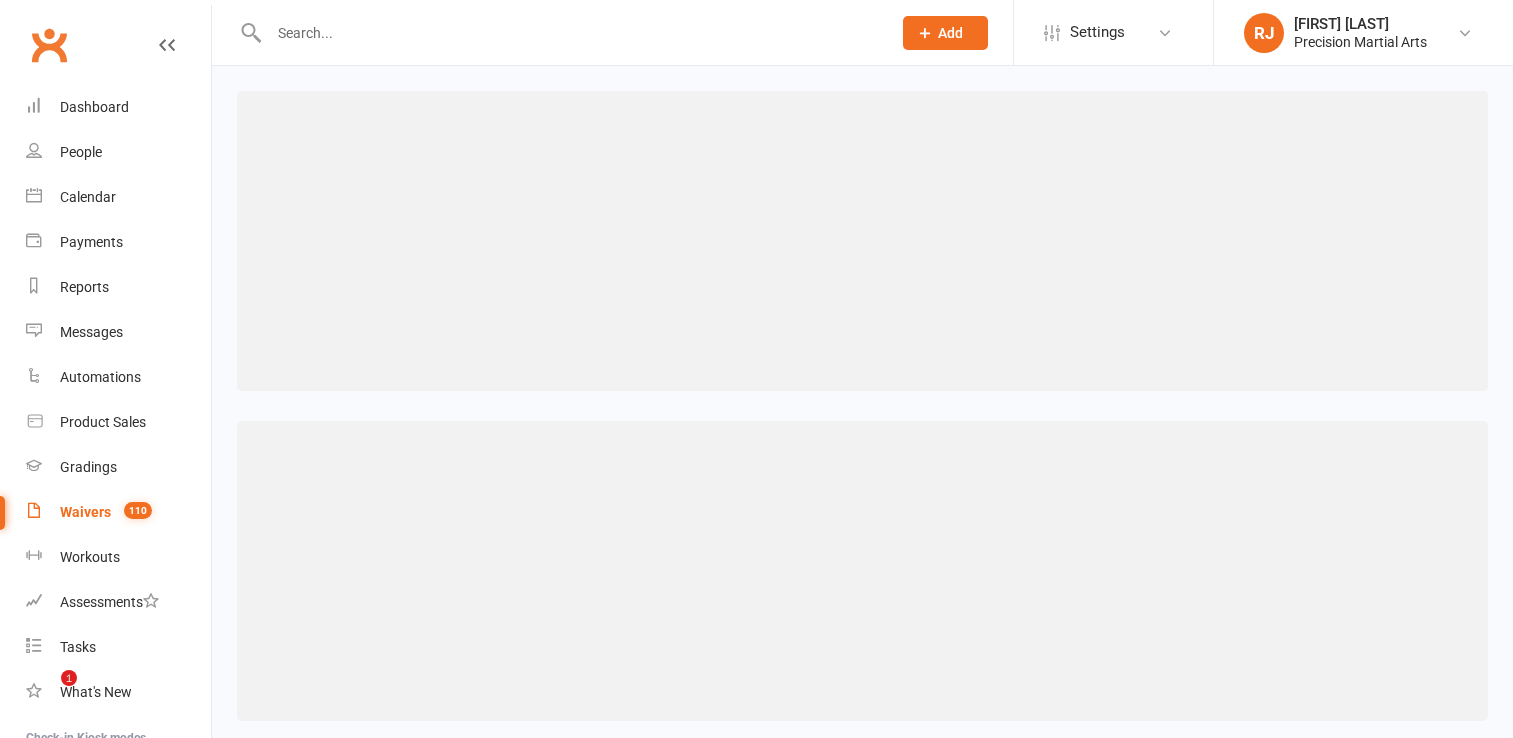 scroll, scrollTop: 0, scrollLeft: 0, axis: both 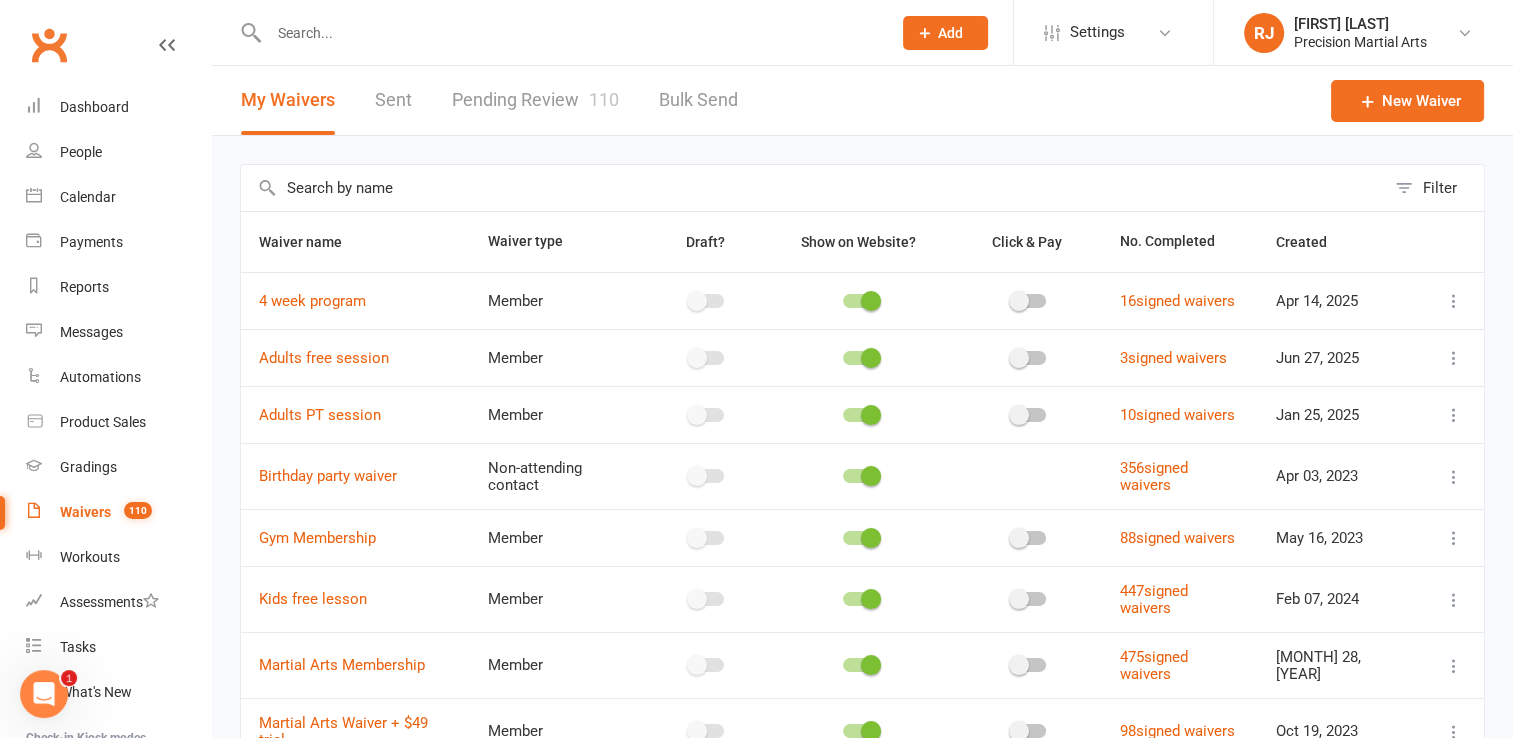 click on "Pending Review 110" at bounding box center (535, 100) 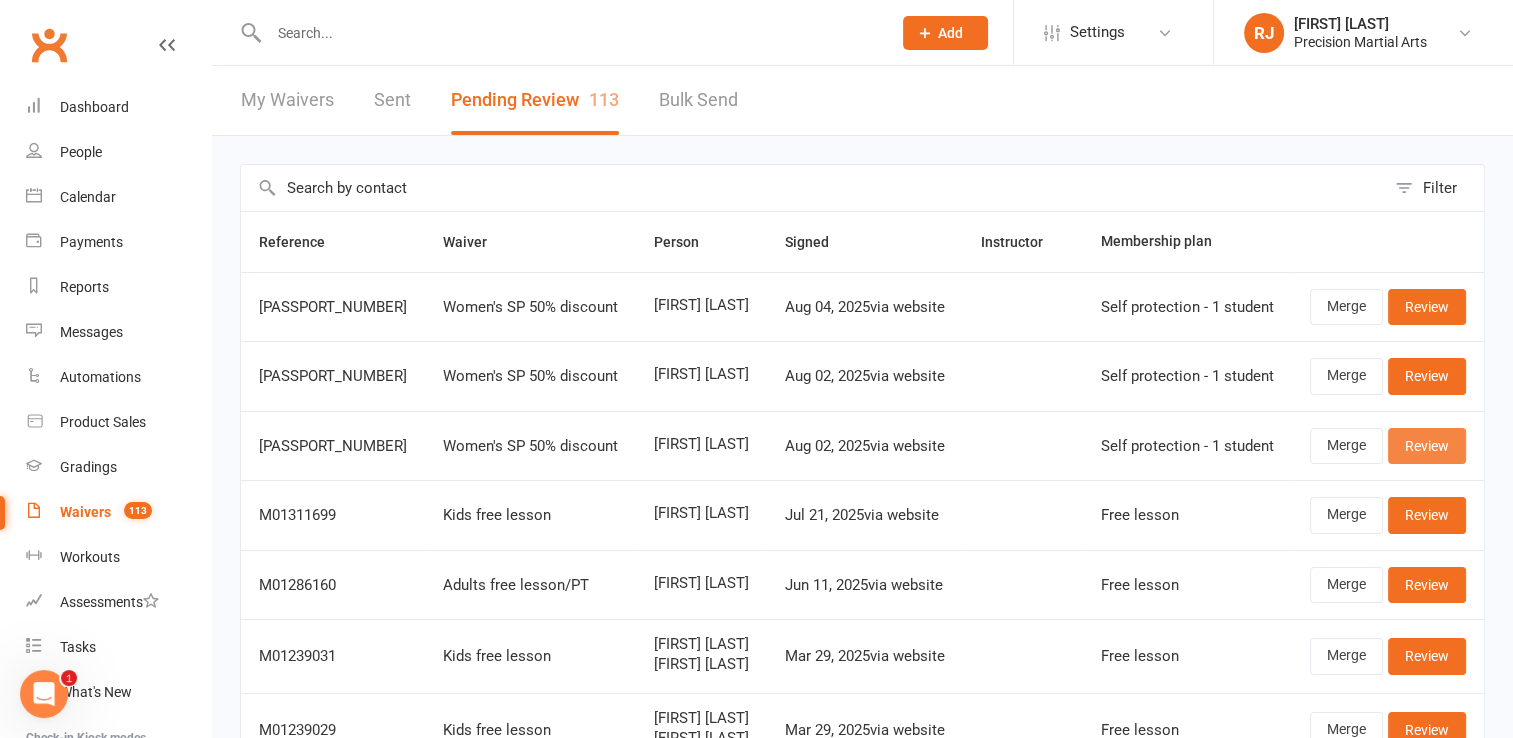 click on "Review" at bounding box center (1427, 446) 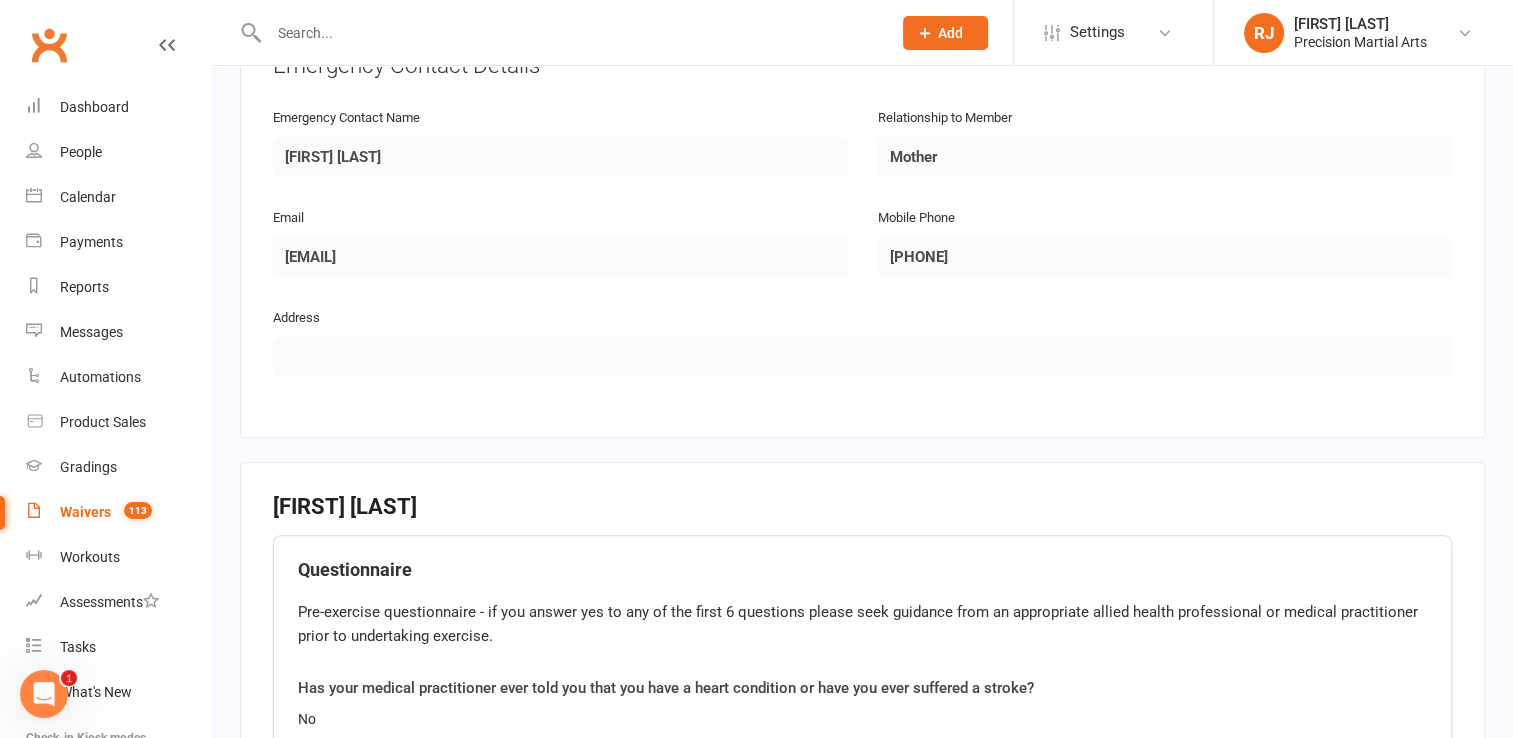 scroll, scrollTop: 976, scrollLeft: 0, axis: vertical 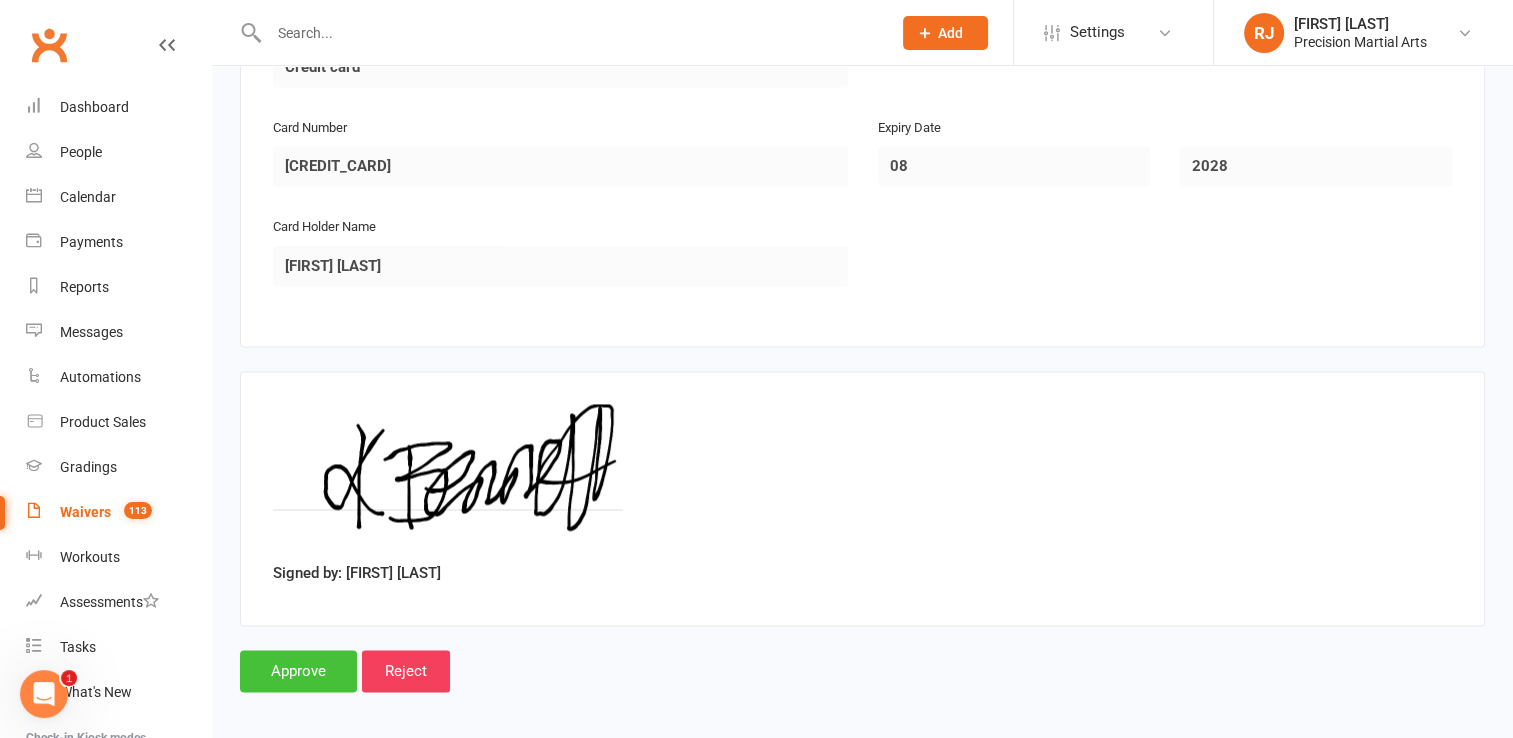 click on "Approve" at bounding box center [298, 671] 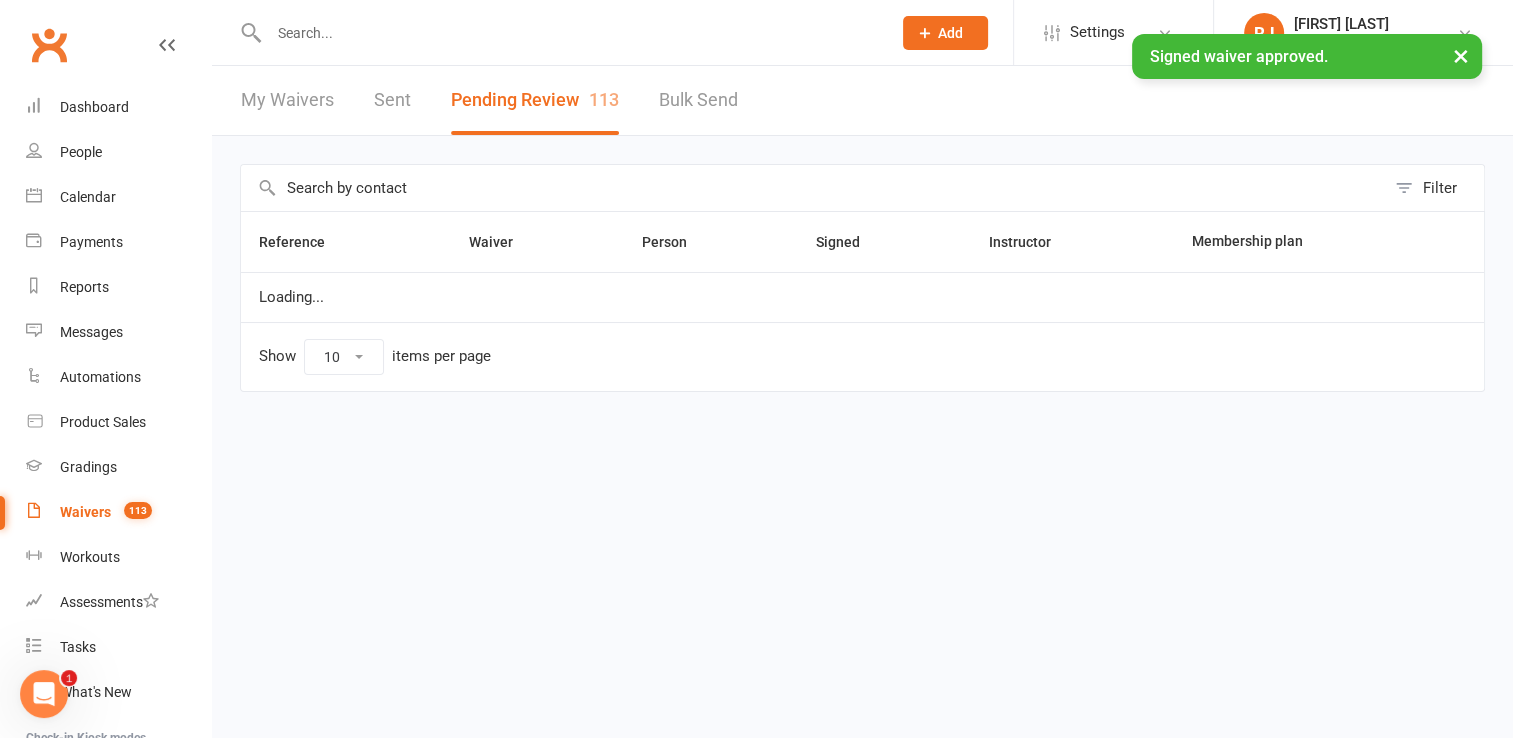 scroll, scrollTop: 0, scrollLeft: 0, axis: both 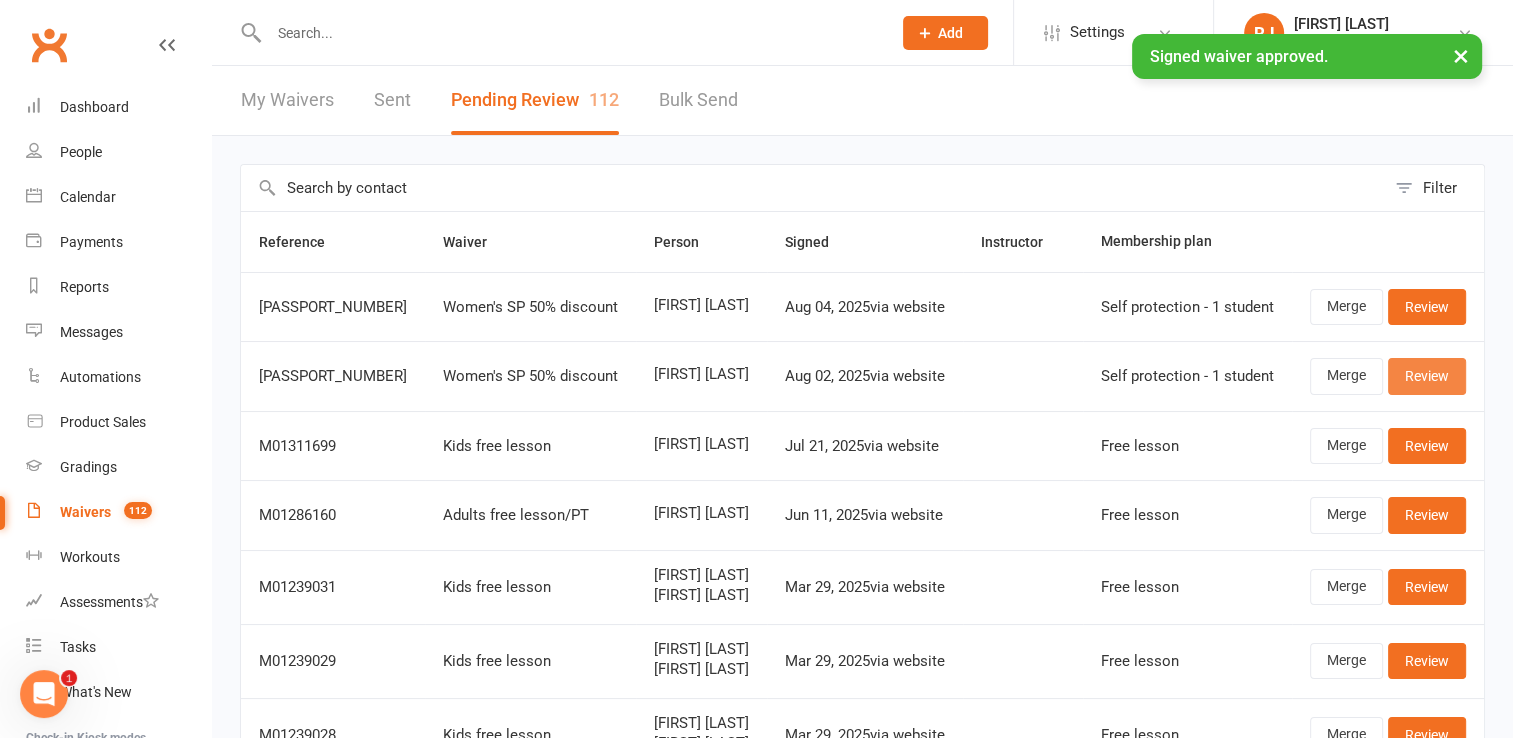 click on "Review" at bounding box center [1427, 376] 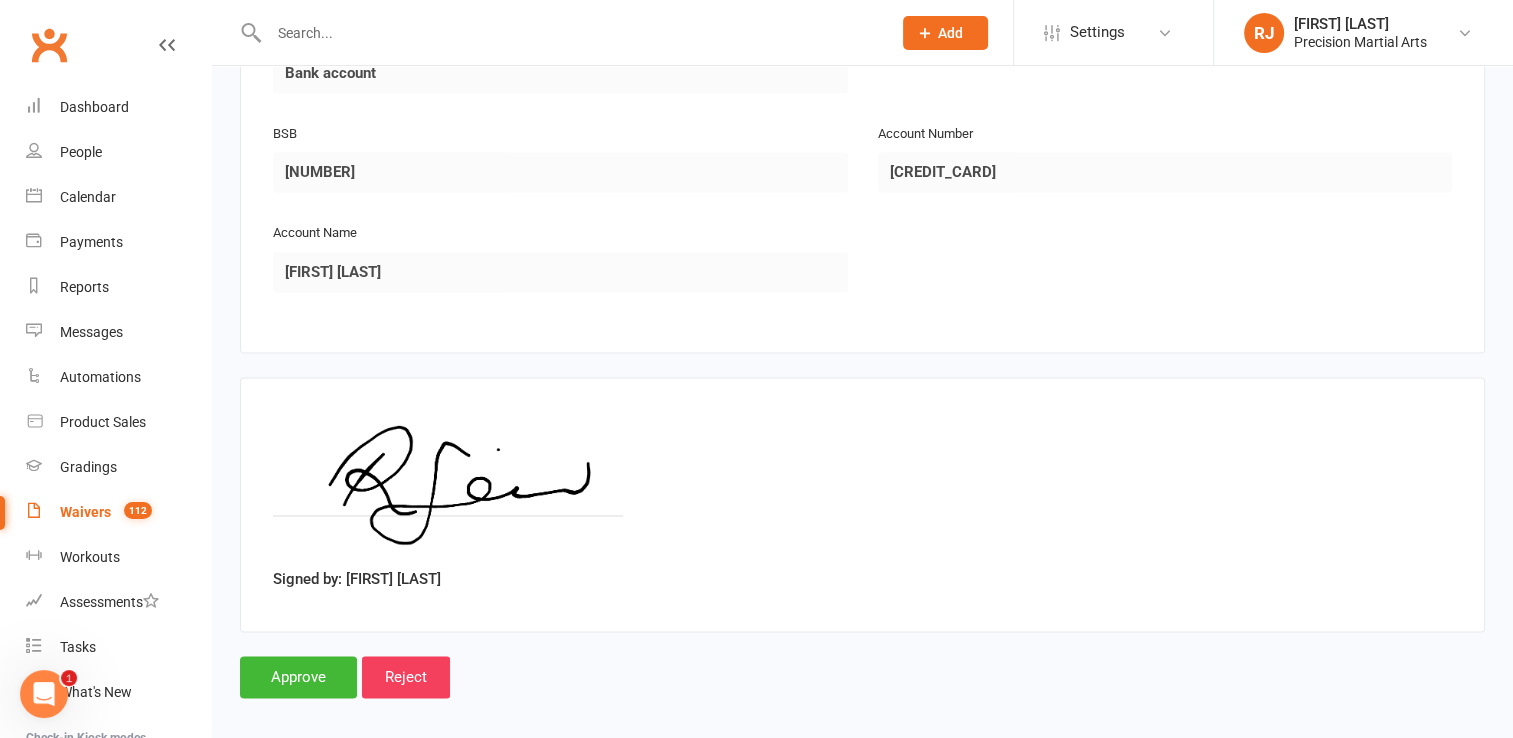 scroll, scrollTop: 3076, scrollLeft: 0, axis: vertical 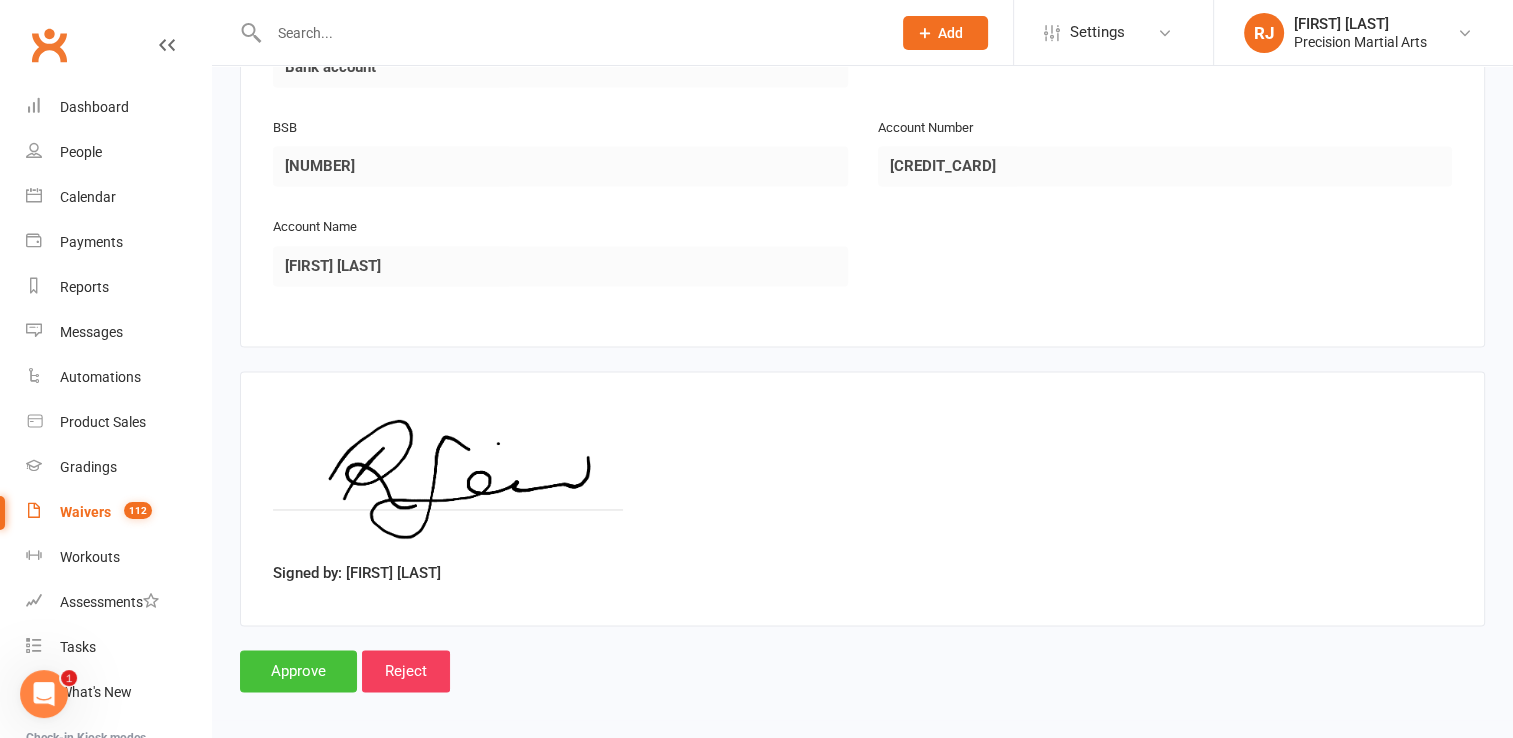 click on "Approve" at bounding box center [298, 671] 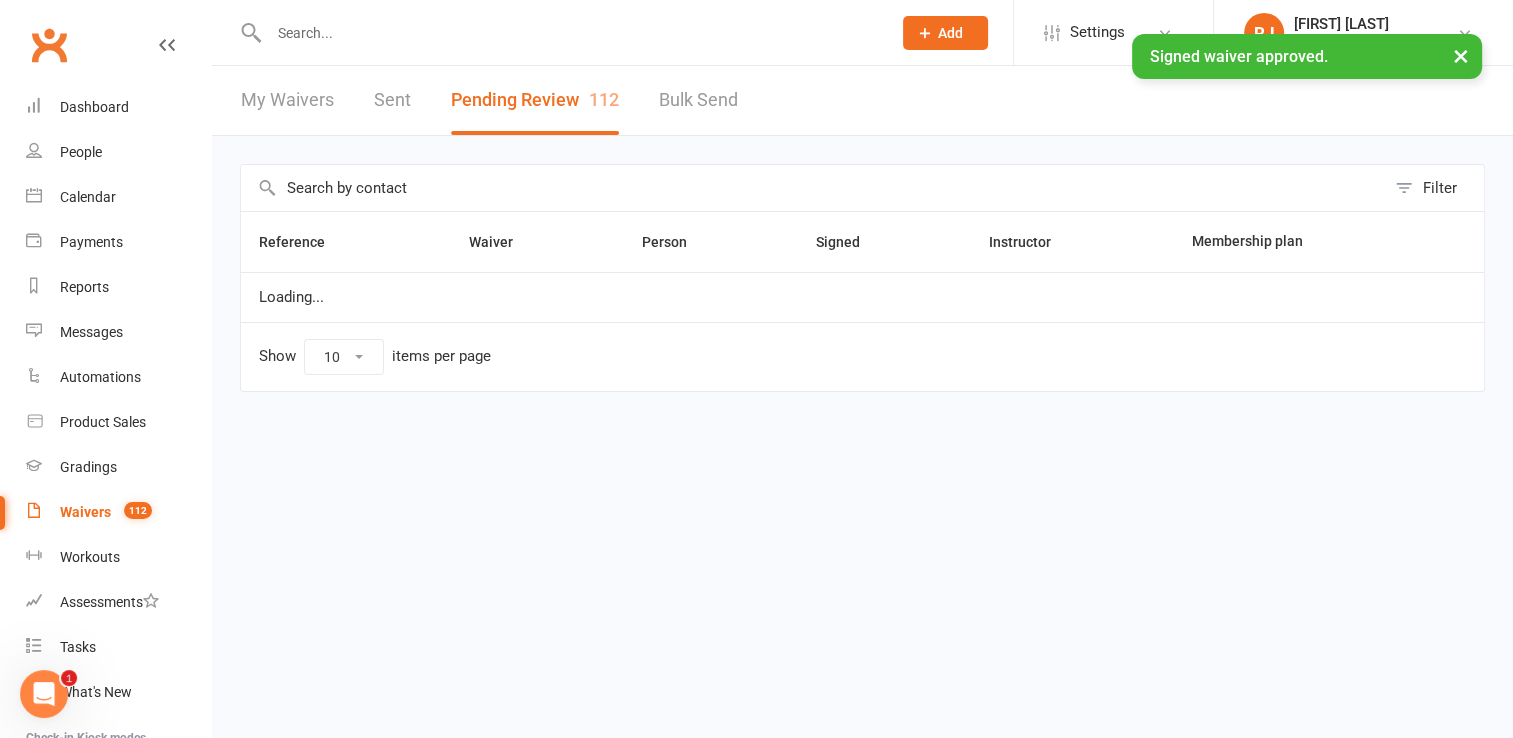 scroll, scrollTop: 0, scrollLeft: 0, axis: both 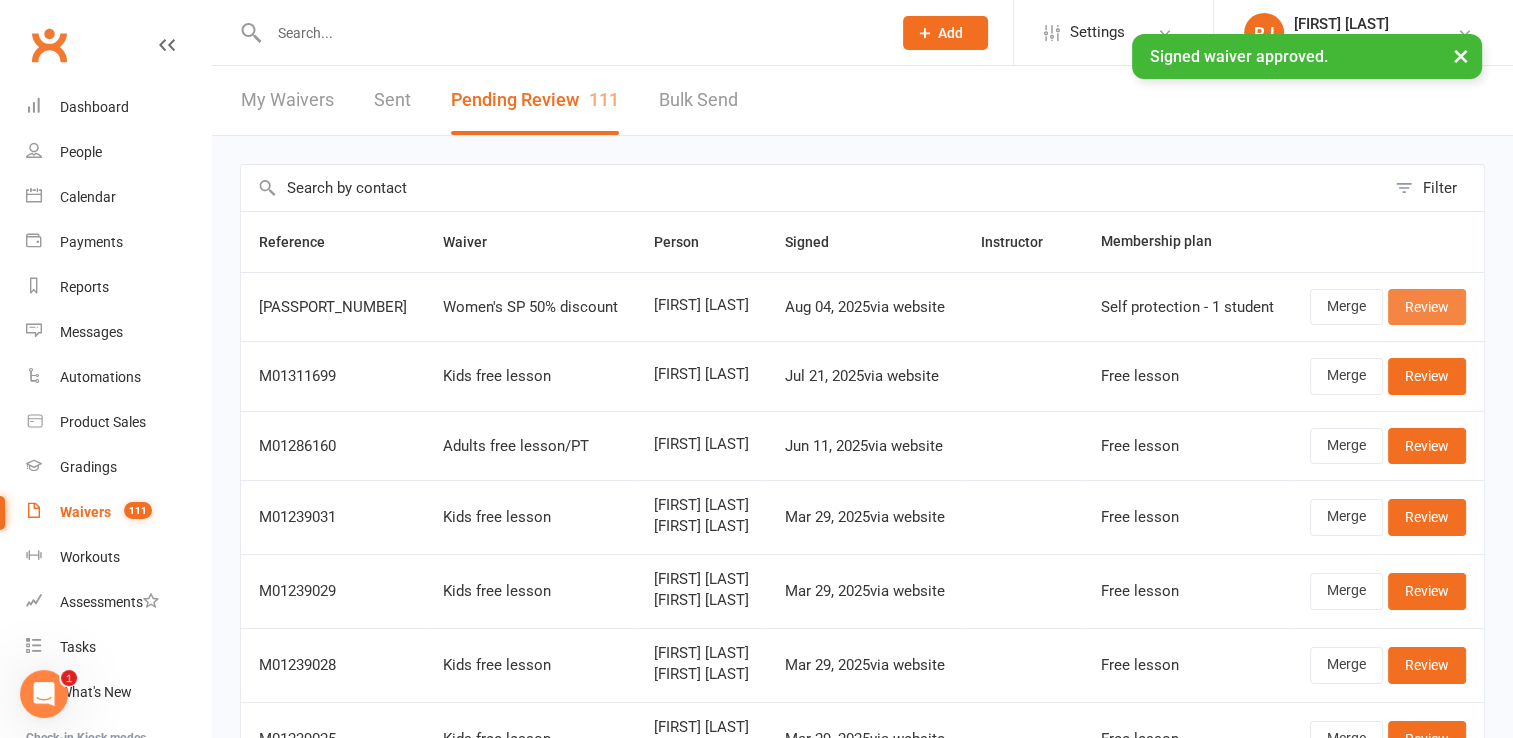 click on "Review" at bounding box center (1427, 307) 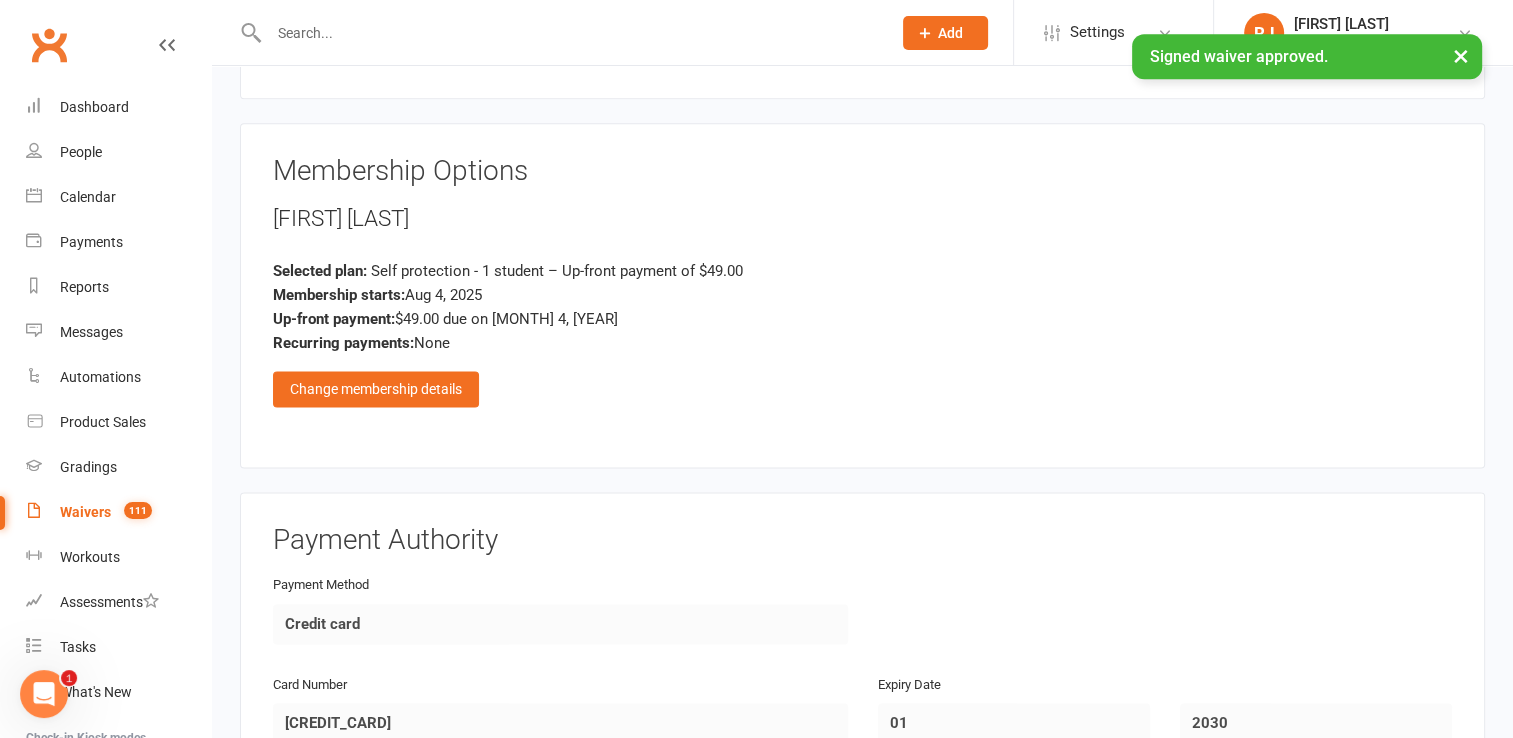 scroll, scrollTop: 3076, scrollLeft: 0, axis: vertical 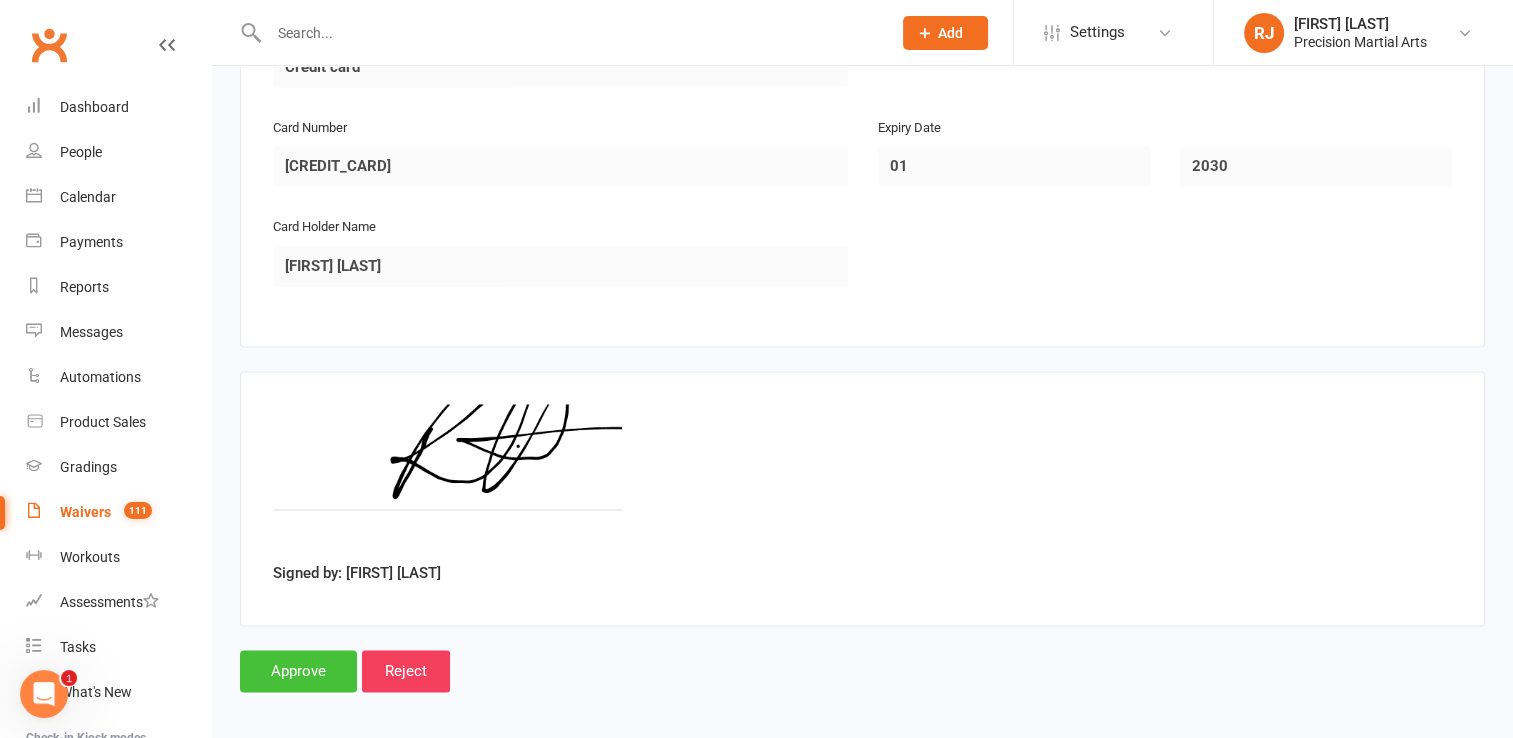click on "Approve" at bounding box center (298, 671) 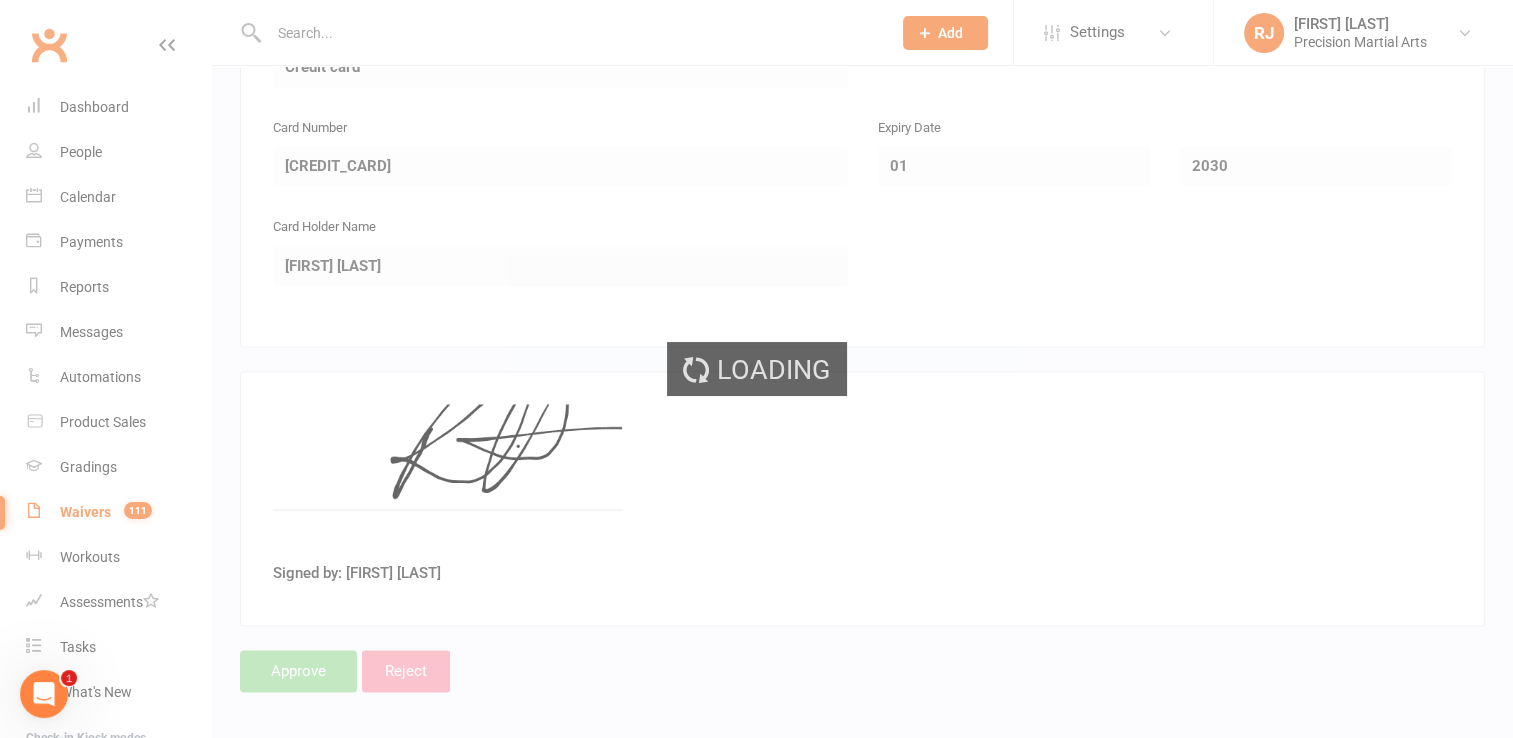 scroll, scrollTop: 0, scrollLeft: 0, axis: both 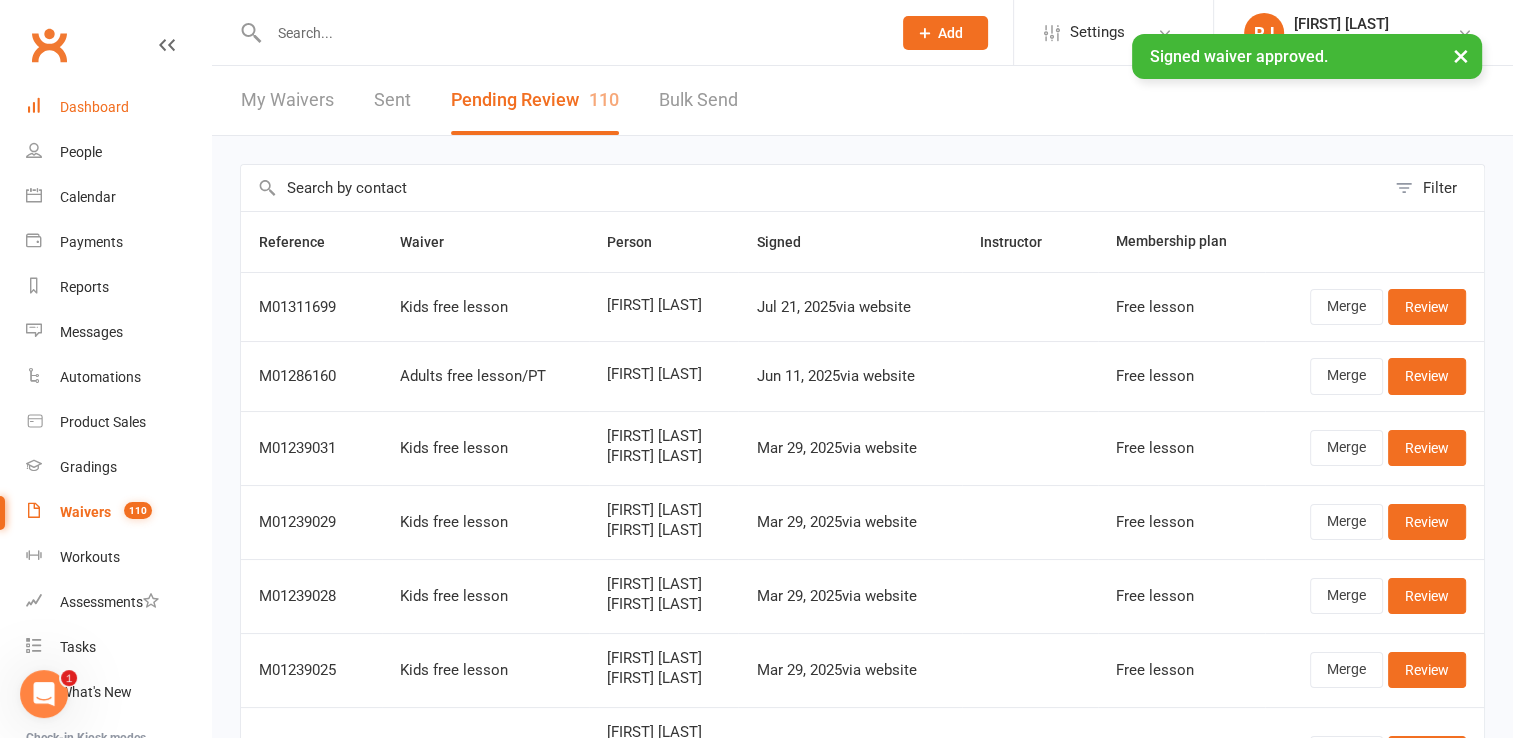 click on "Dashboard" at bounding box center (94, 107) 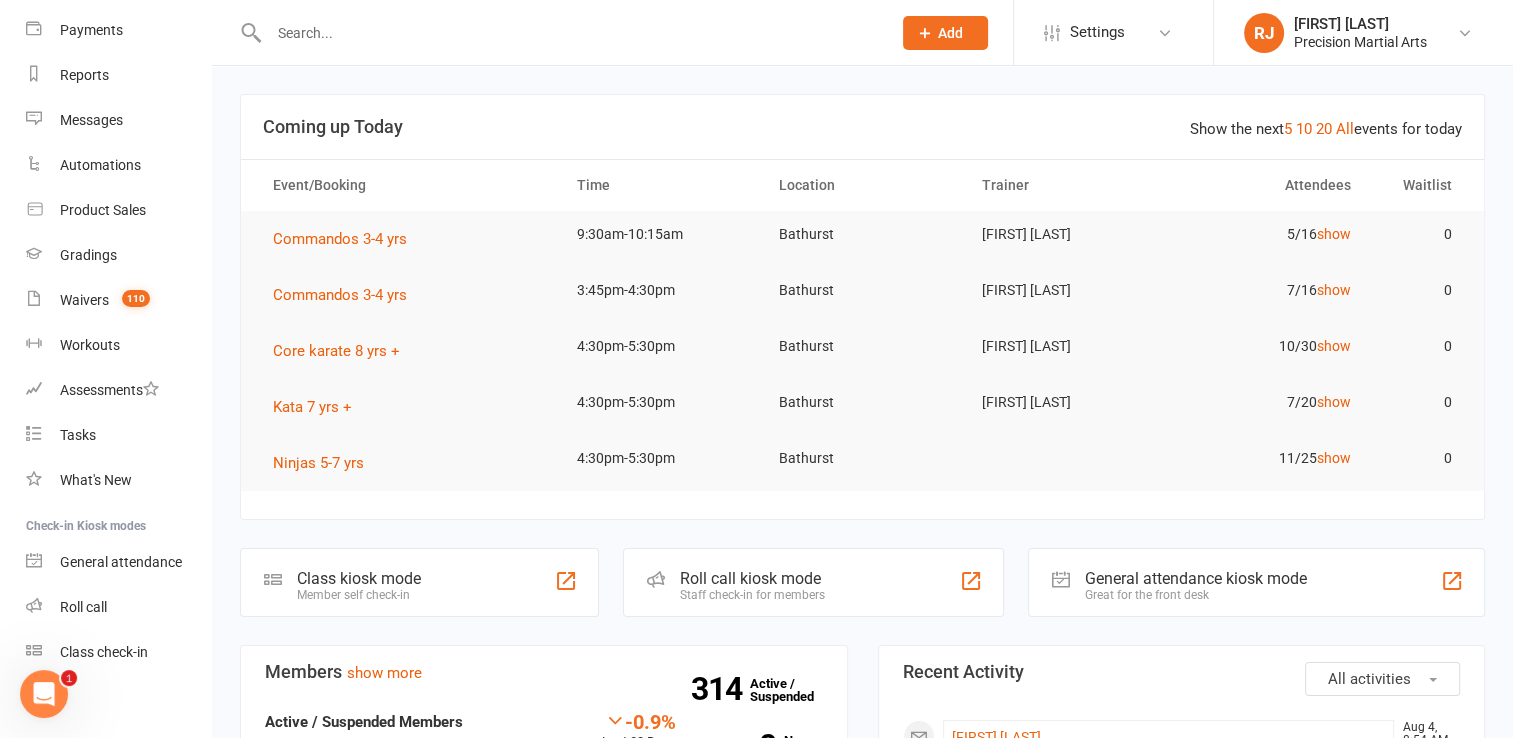 scroll, scrollTop: 224, scrollLeft: 0, axis: vertical 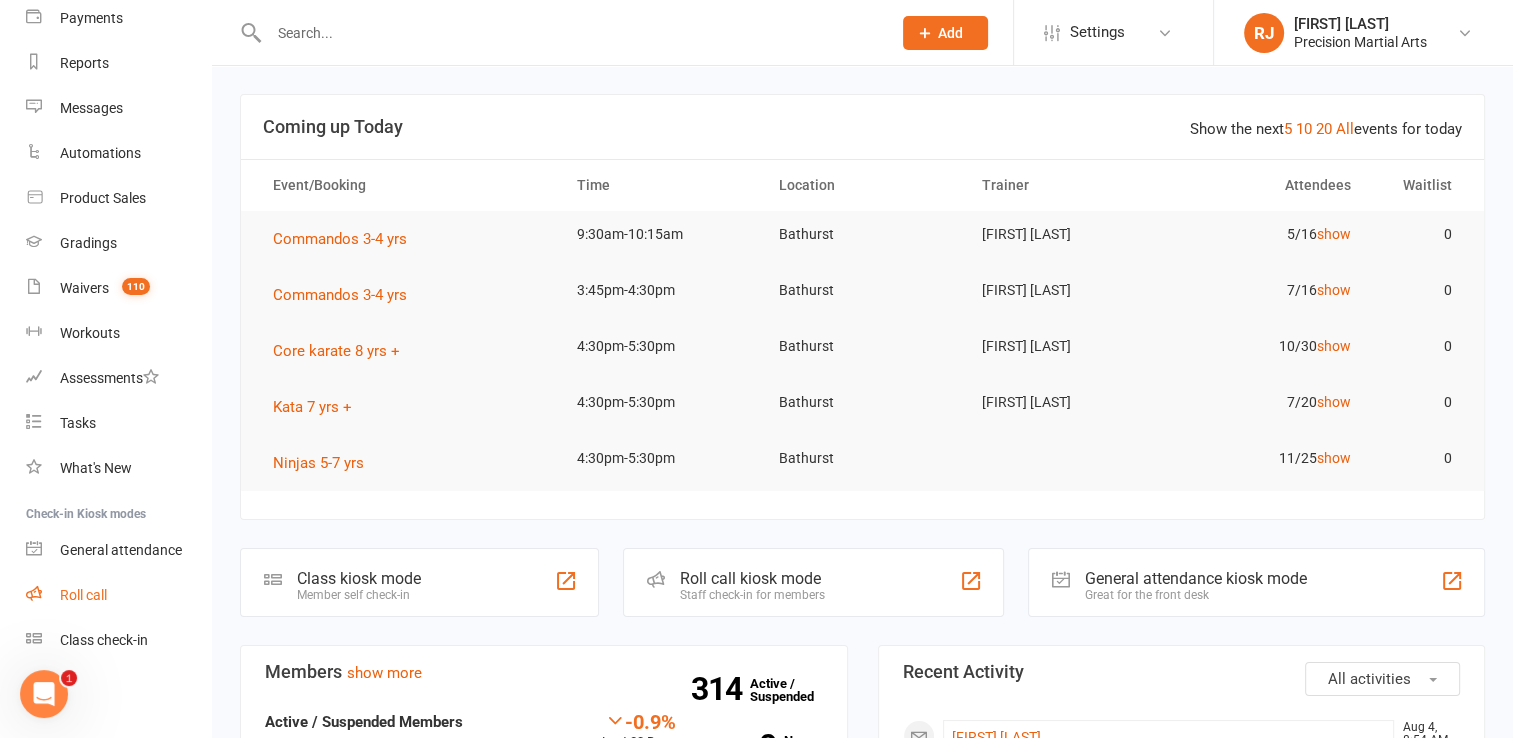 click on "Roll call" at bounding box center [118, 595] 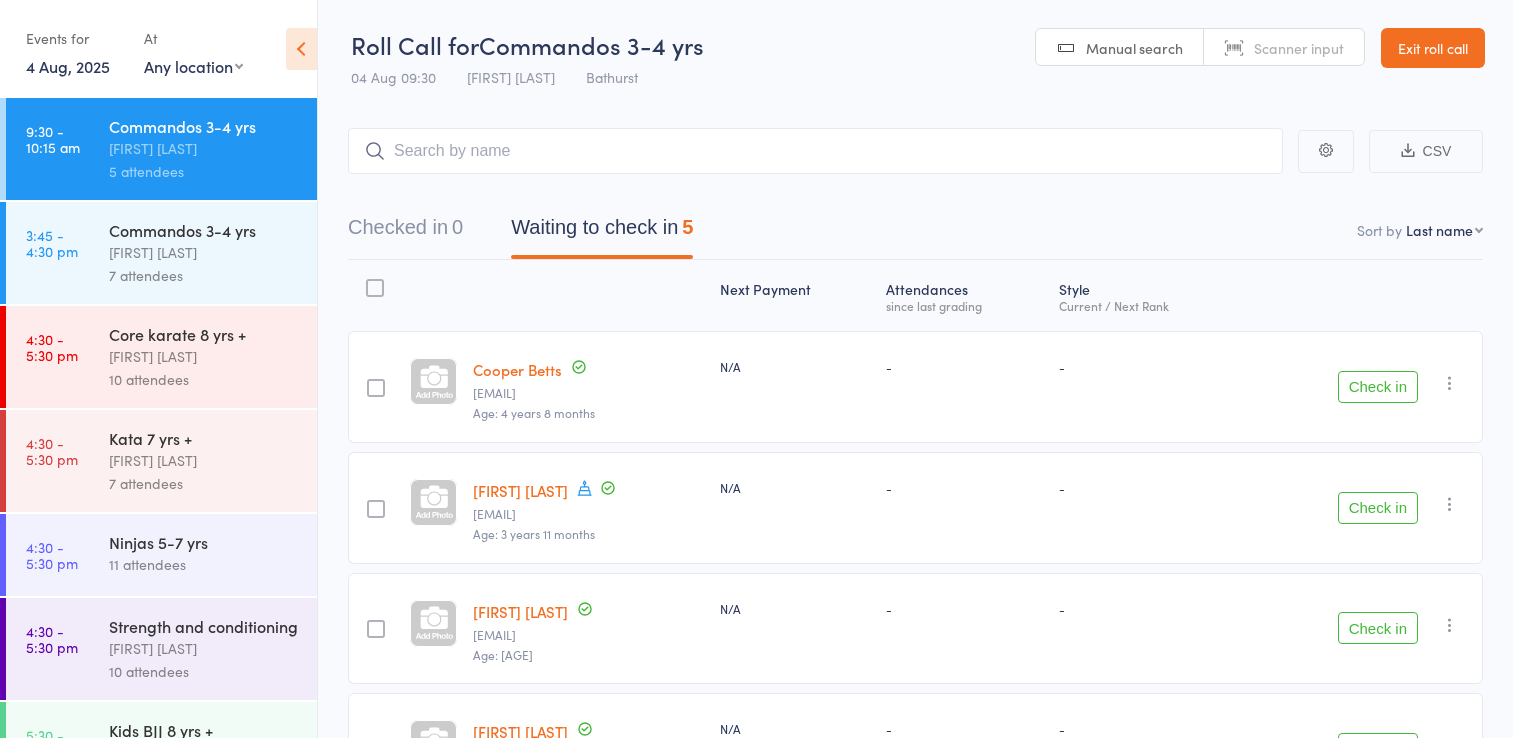 scroll, scrollTop: 0, scrollLeft: 0, axis: both 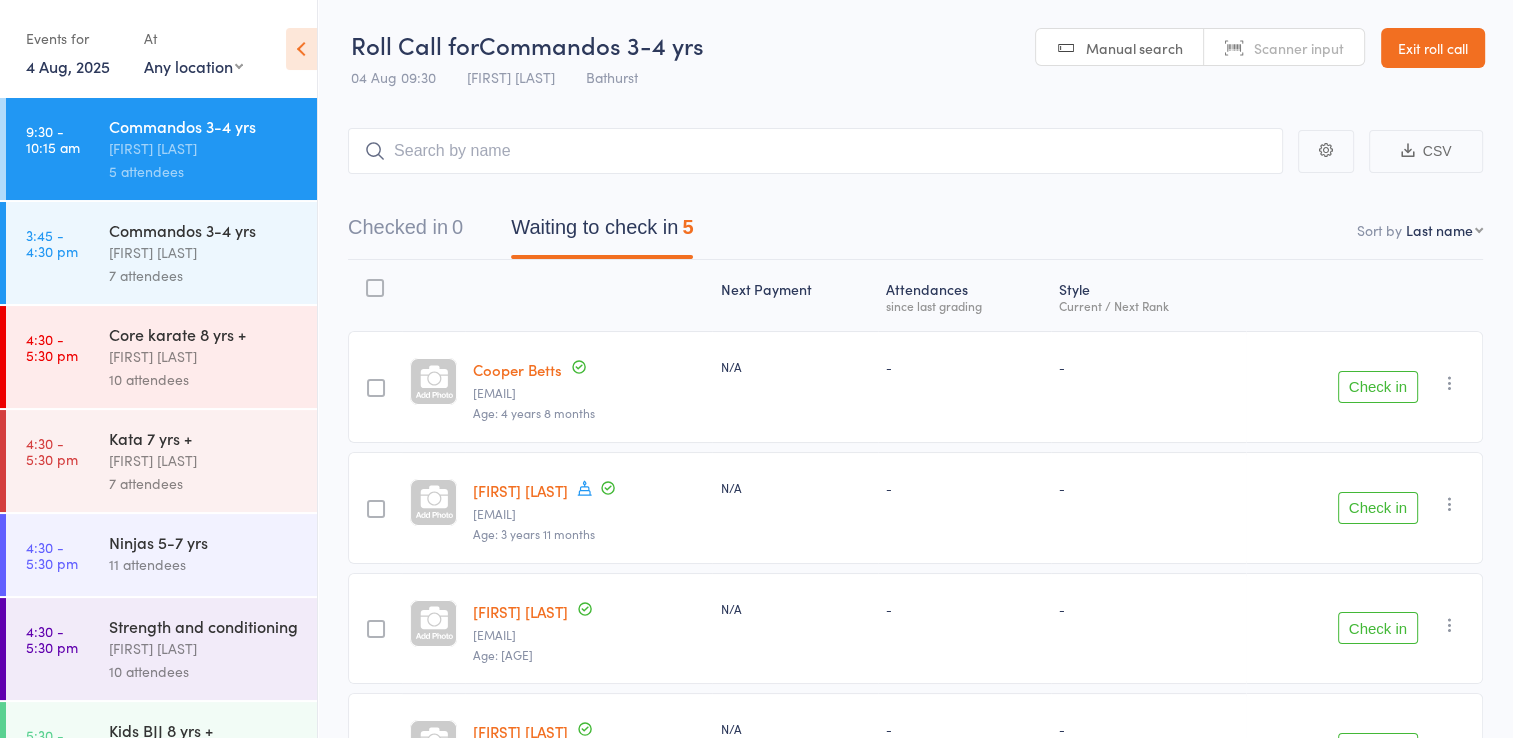 click on "Check in" at bounding box center (1378, 387) 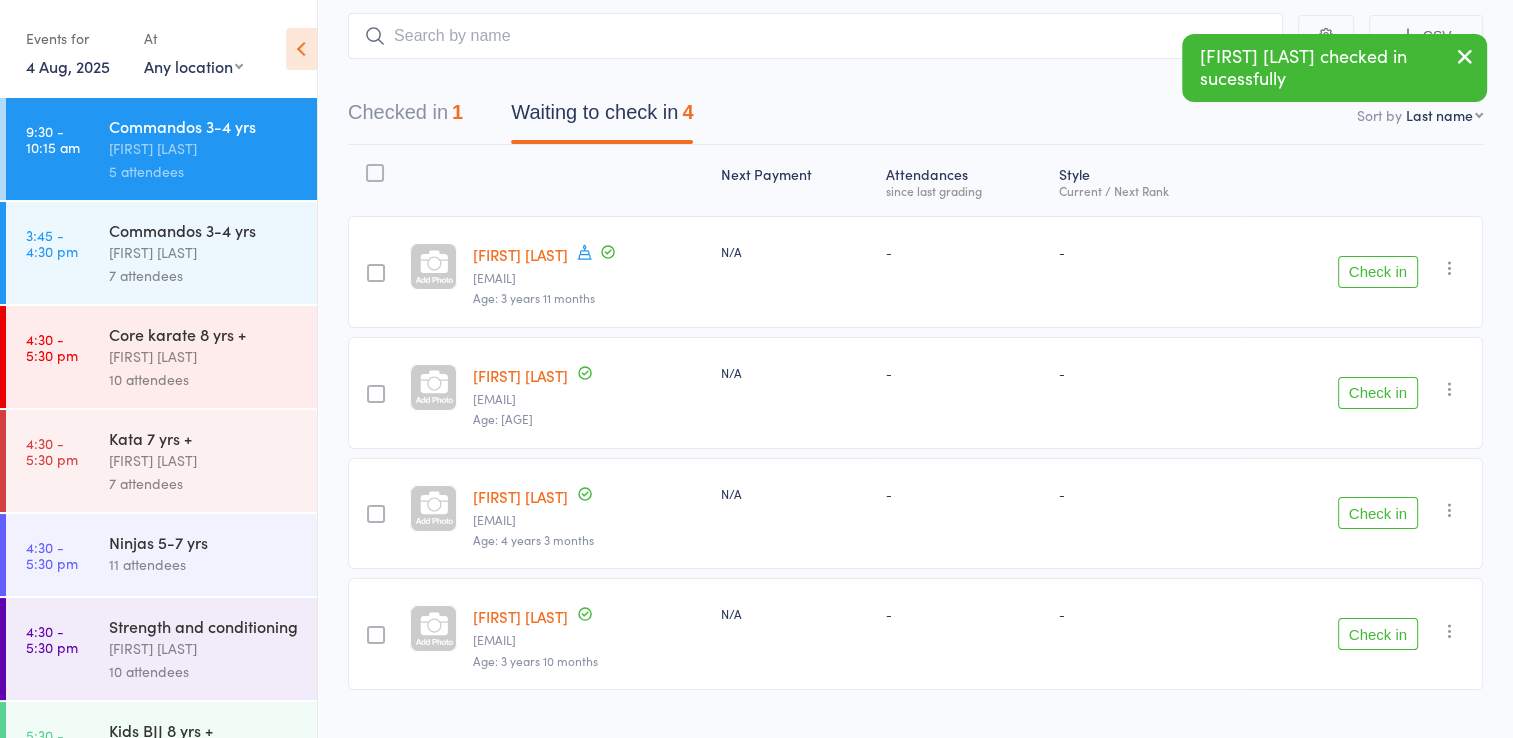 scroll, scrollTop: 152, scrollLeft: 0, axis: vertical 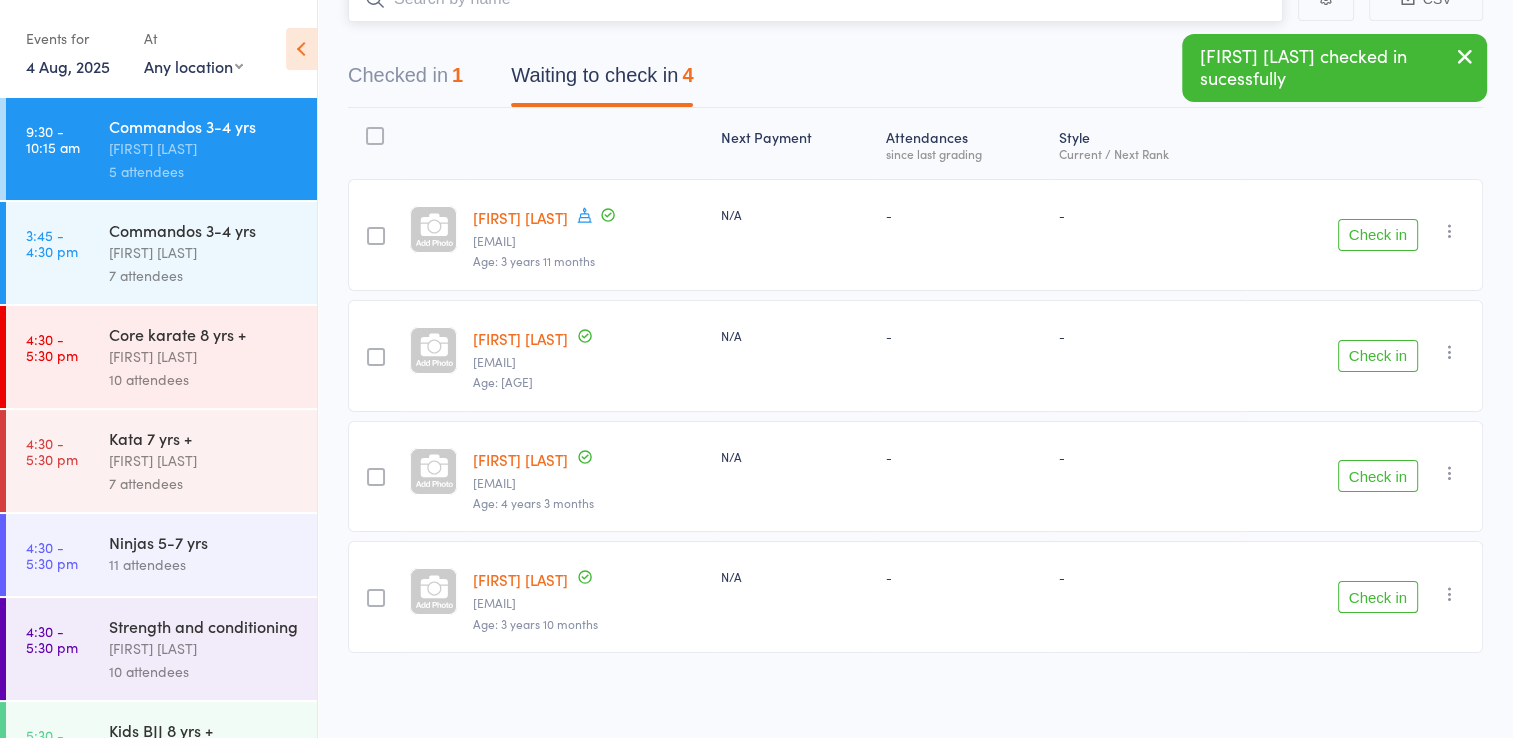 click at bounding box center (815, -1) 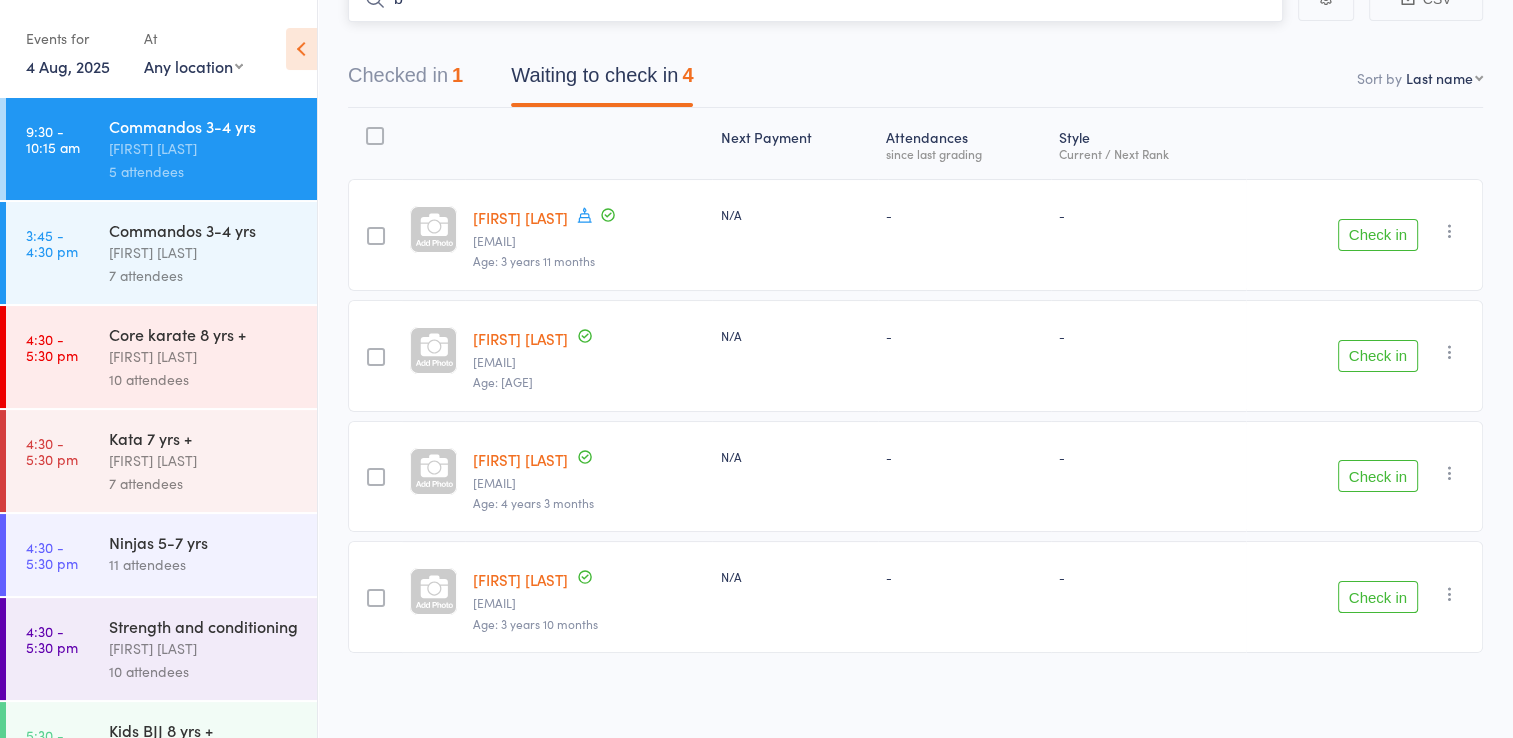 scroll, scrollTop: 141, scrollLeft: 0, axis: vertical 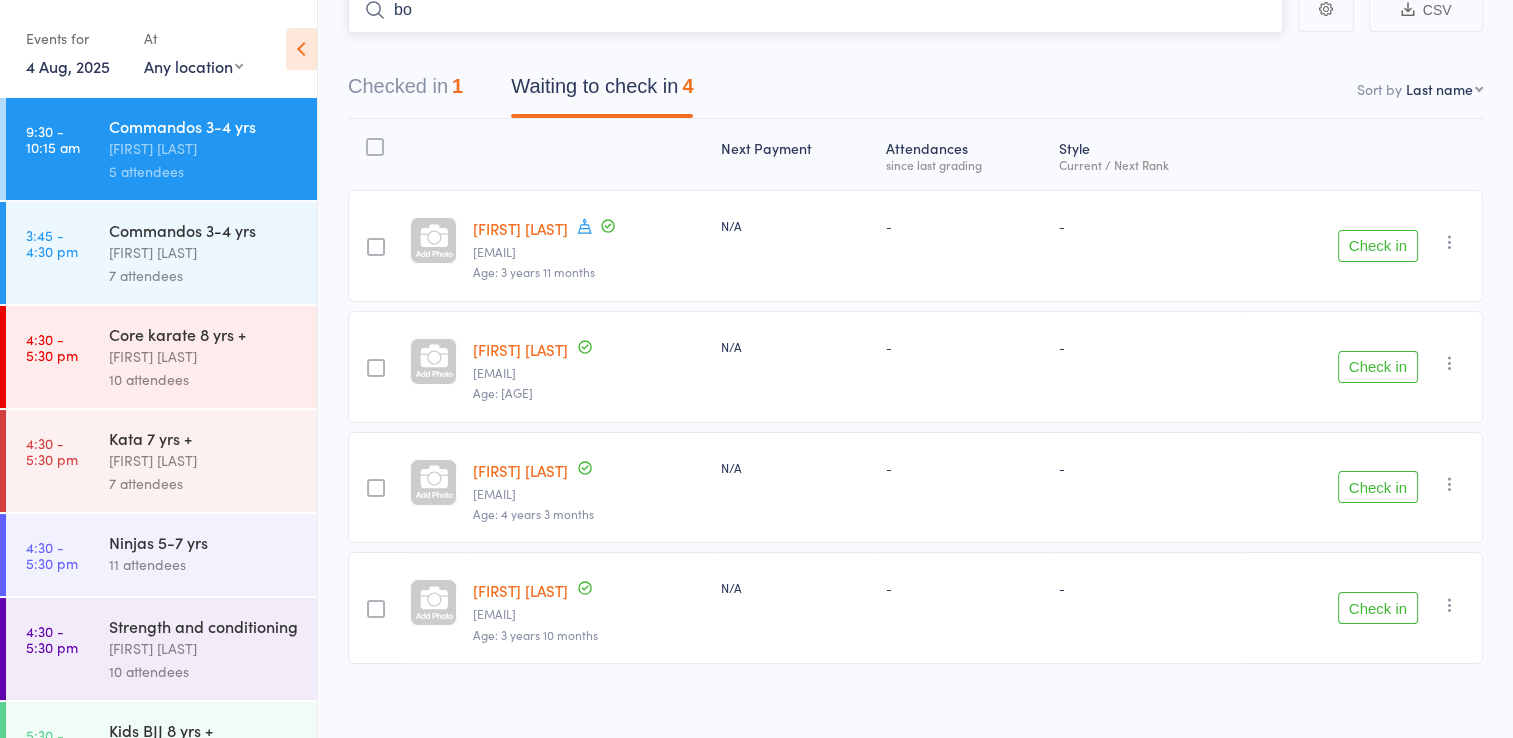 type on "b" 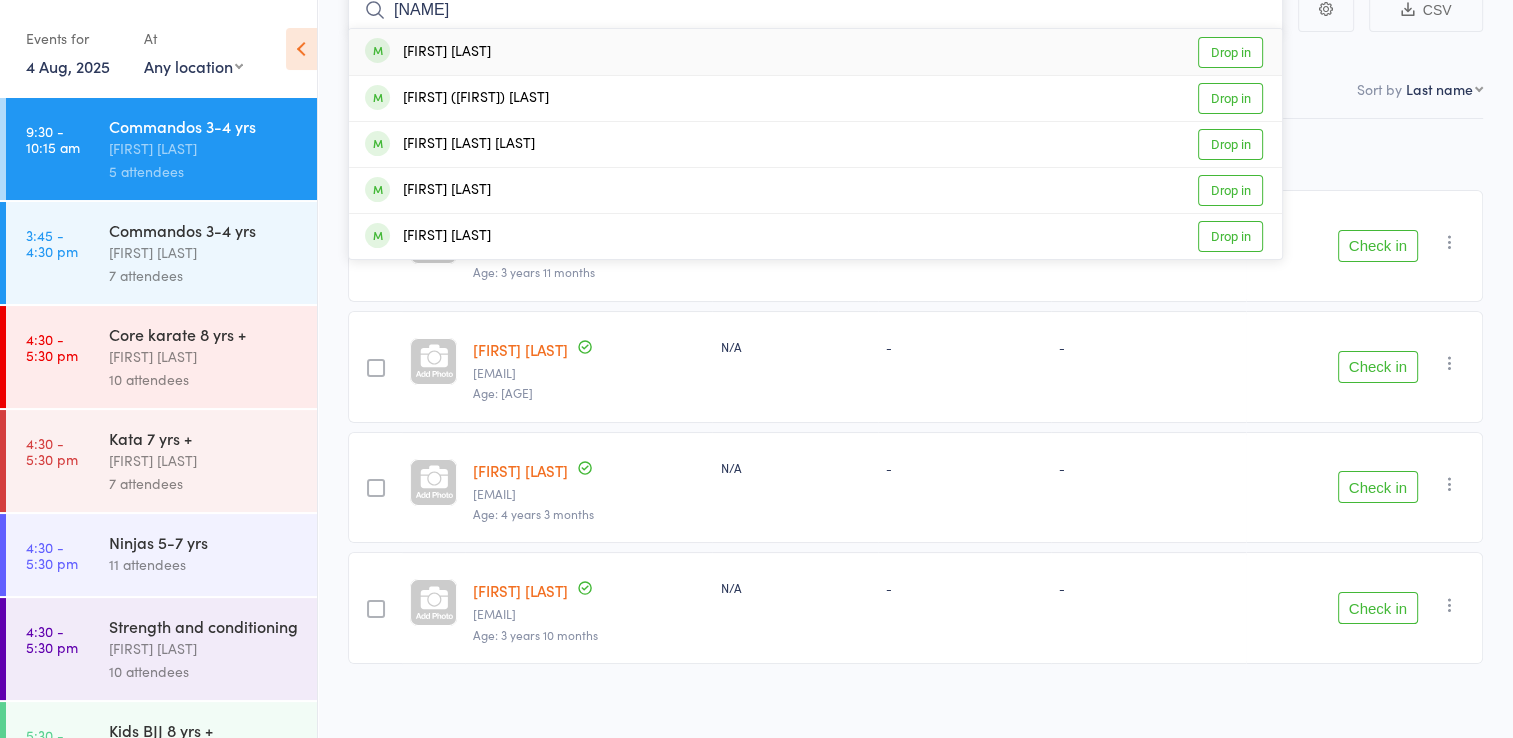 type on "[NAME]" 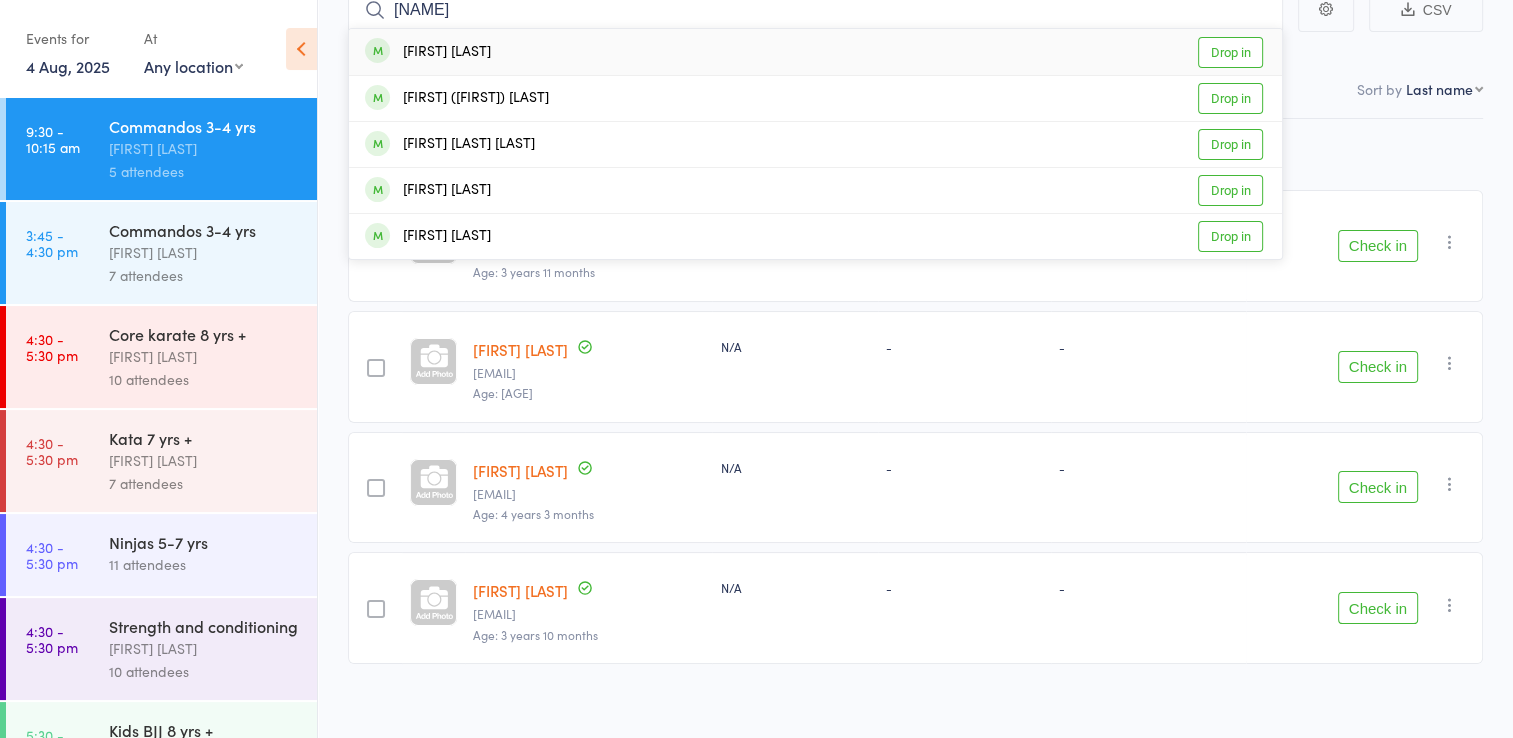 click on "Drop in" at bounding box center (1230, 52) 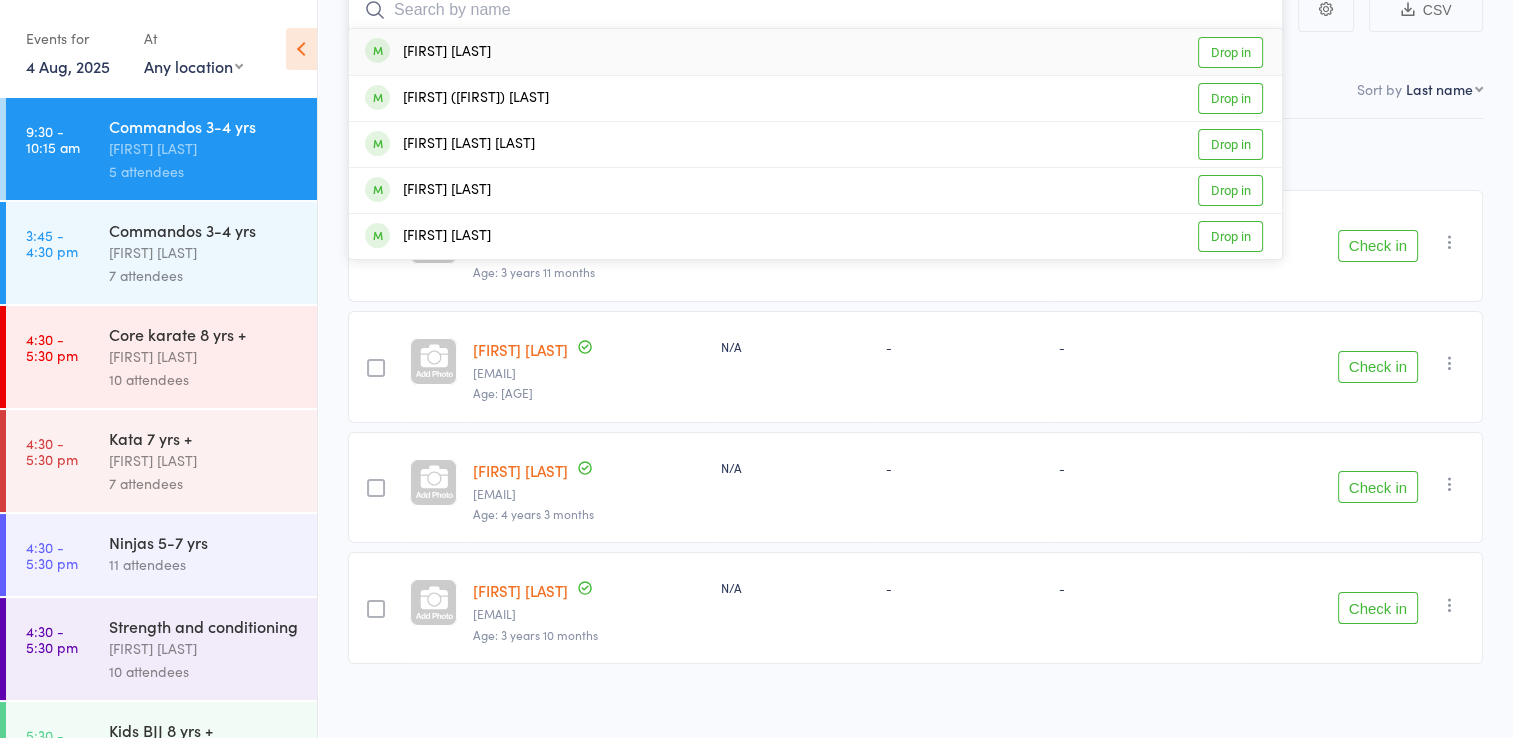 scroll, scrollTop: 128, scrollLeft: 0, axis: vertical 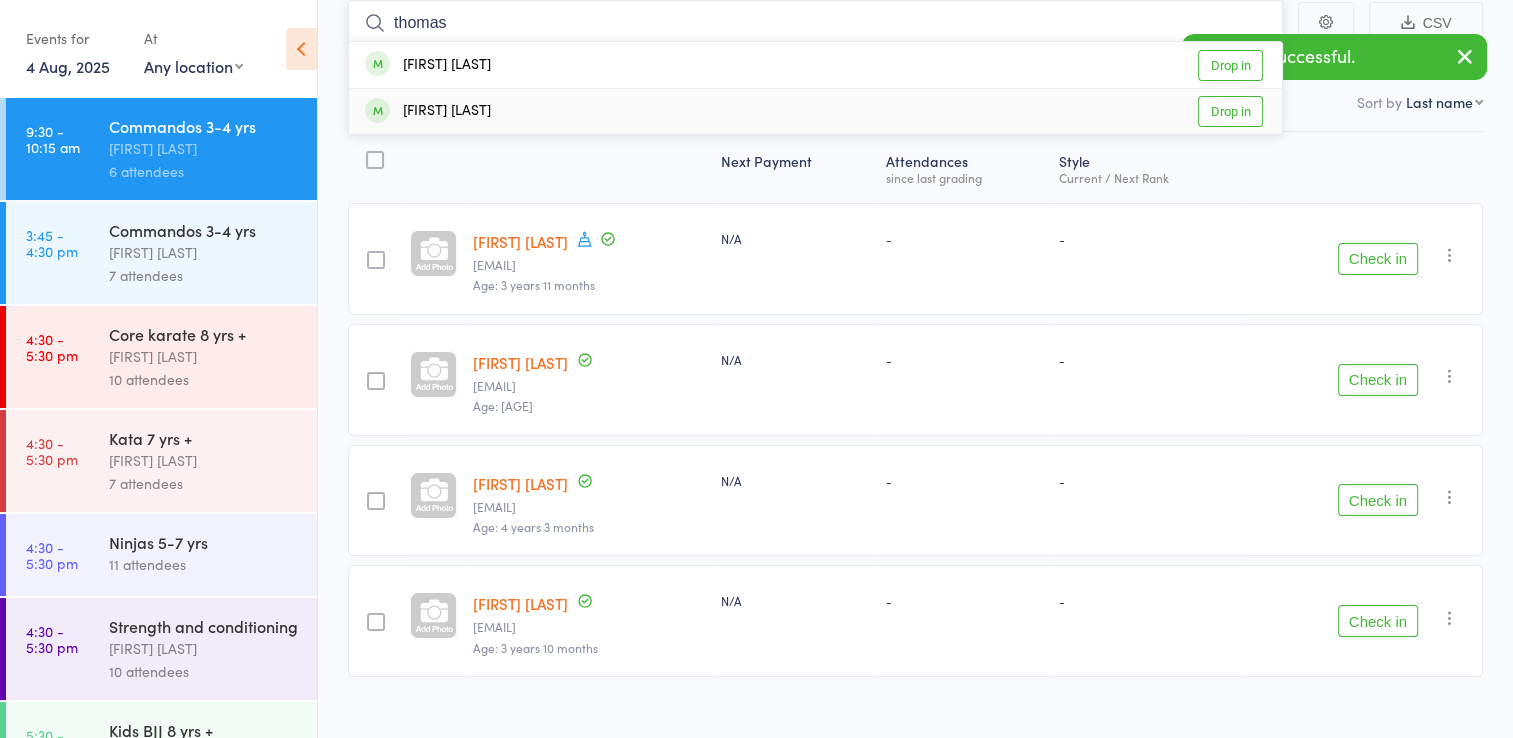 type on "thomas" 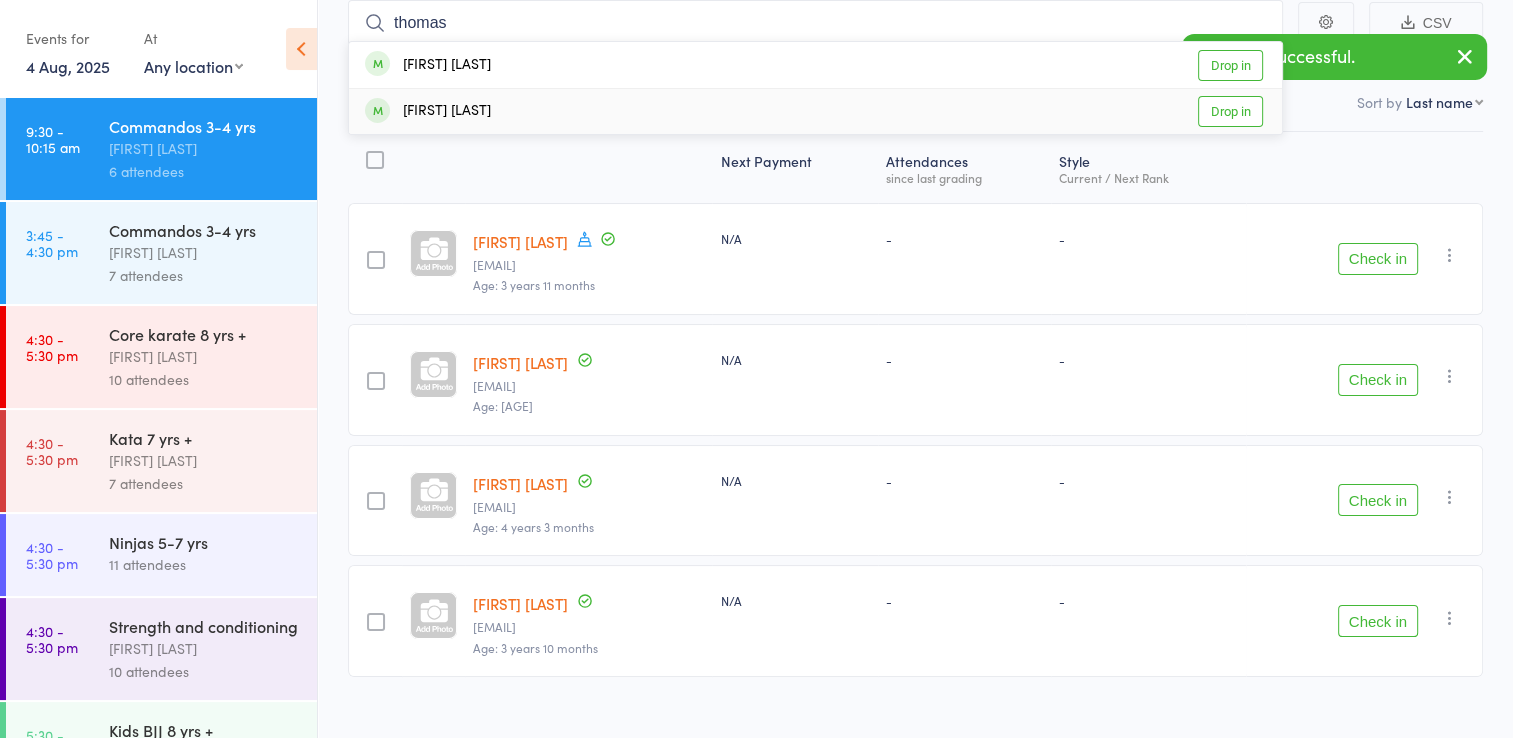 click on "Drop in" at bounding box center (1230, 111) 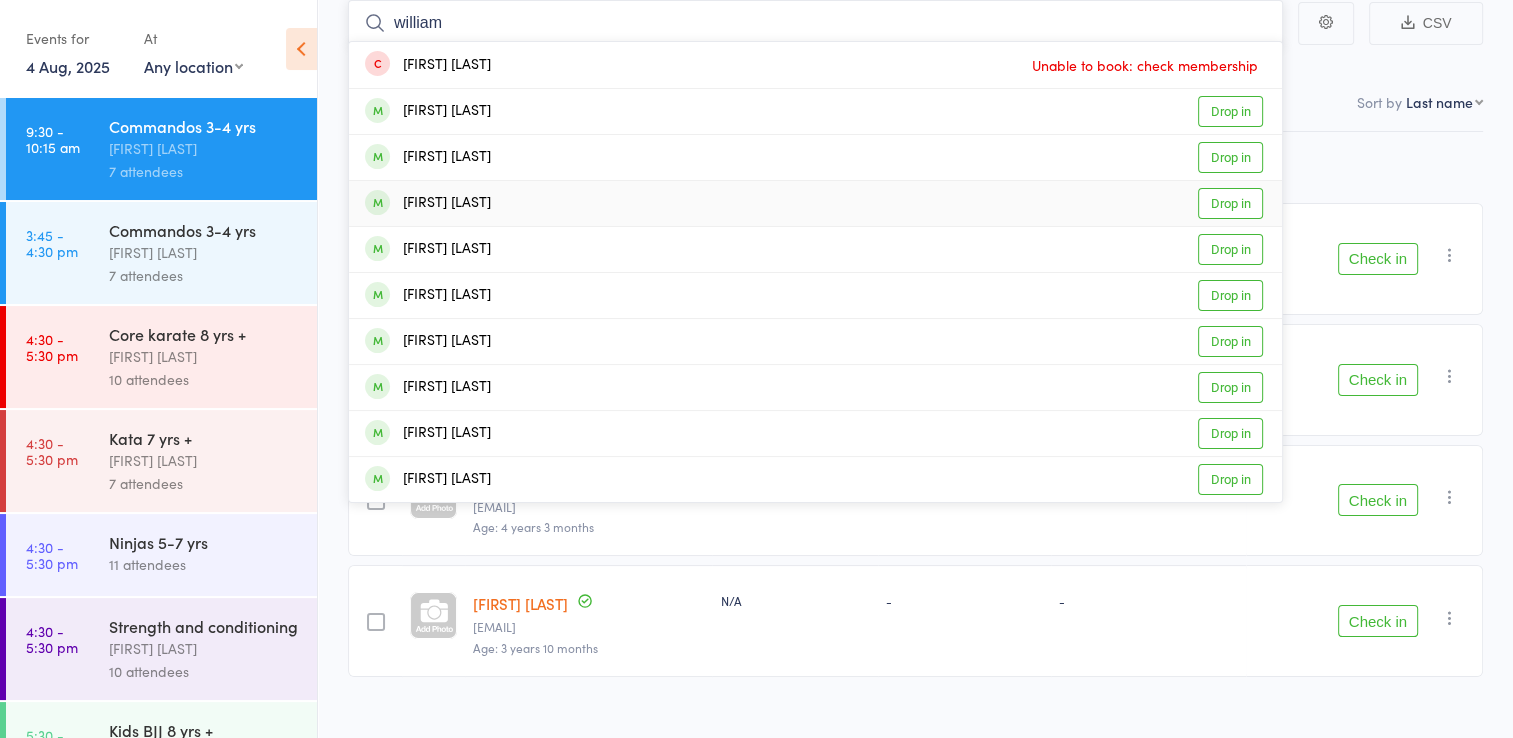 type on "william" 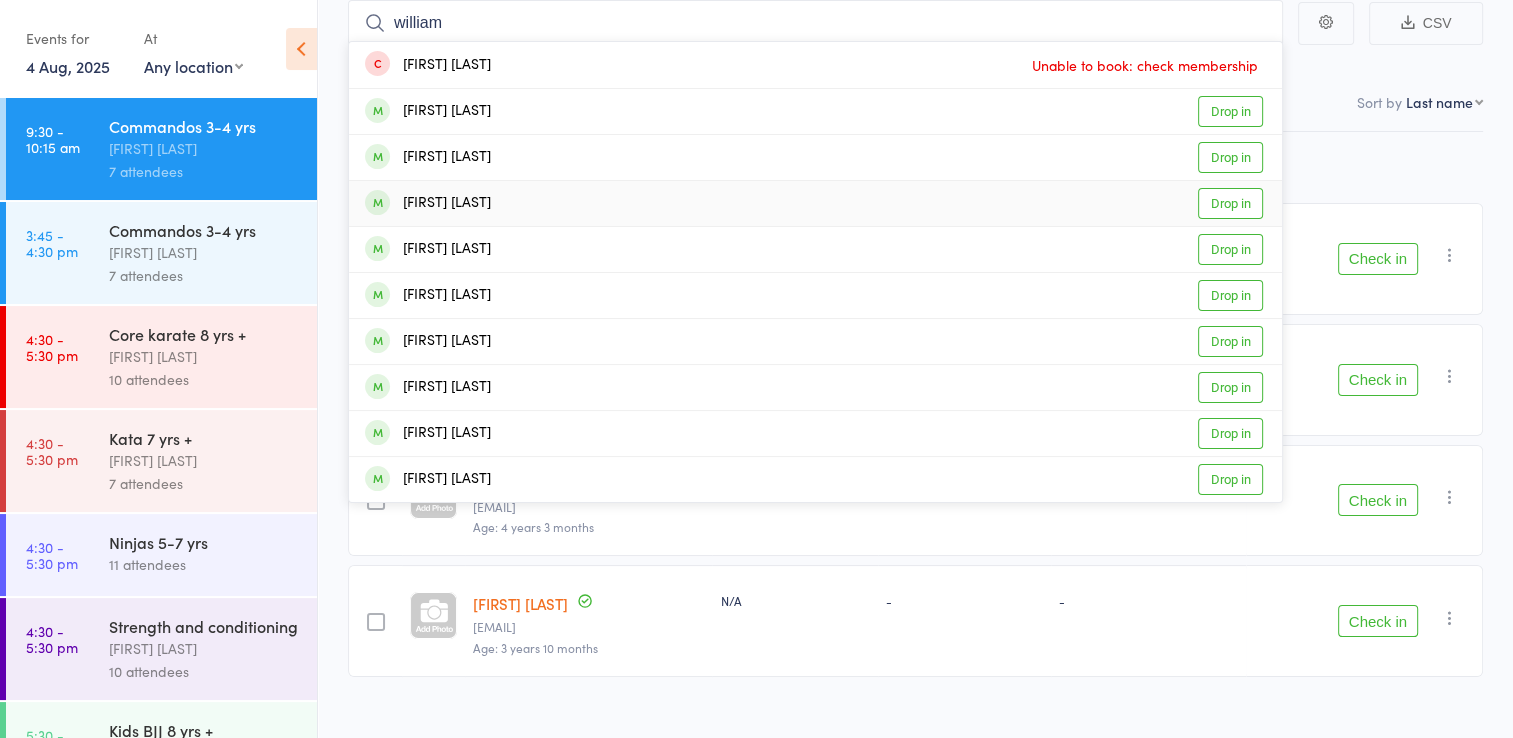 click on "Drop in" at bounding box center [1230, 203] 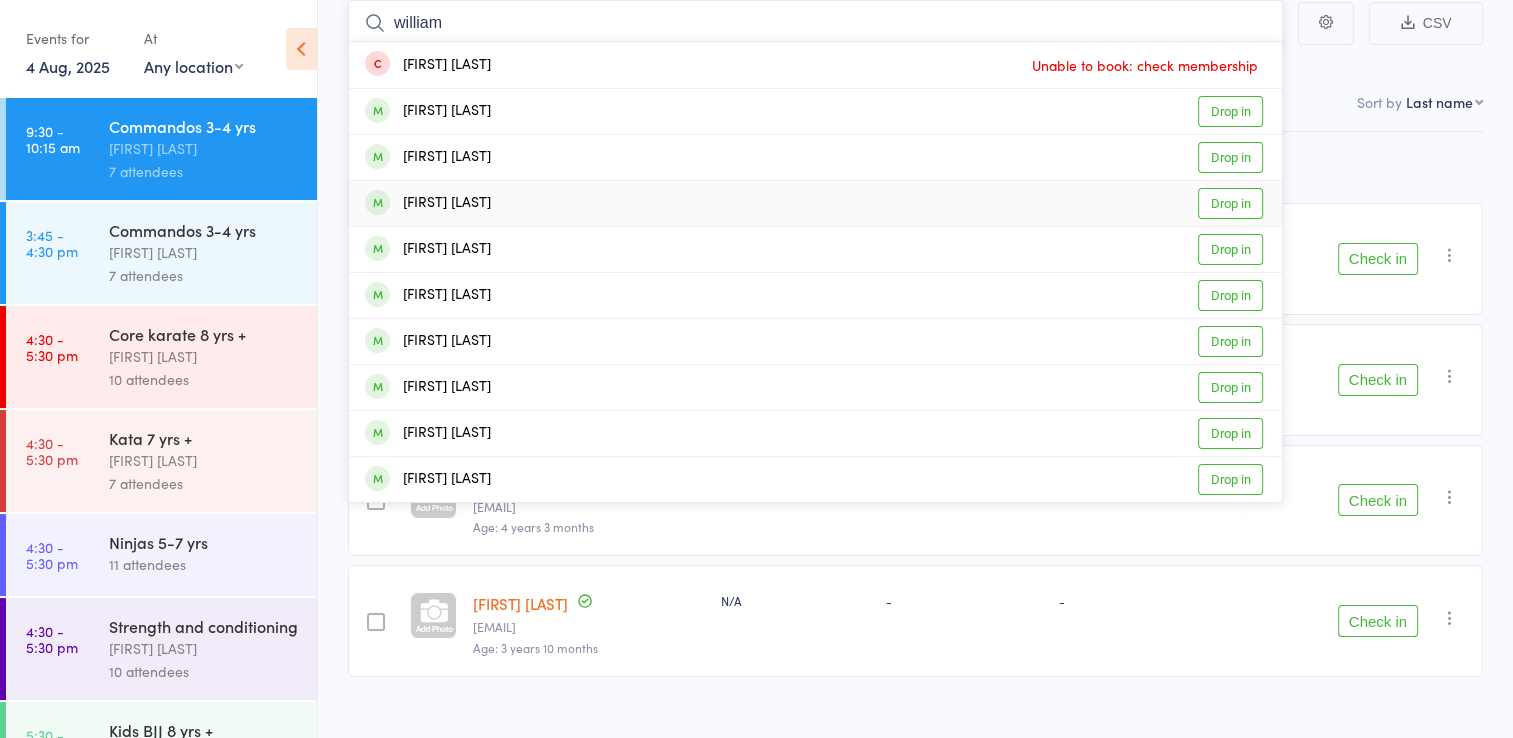type 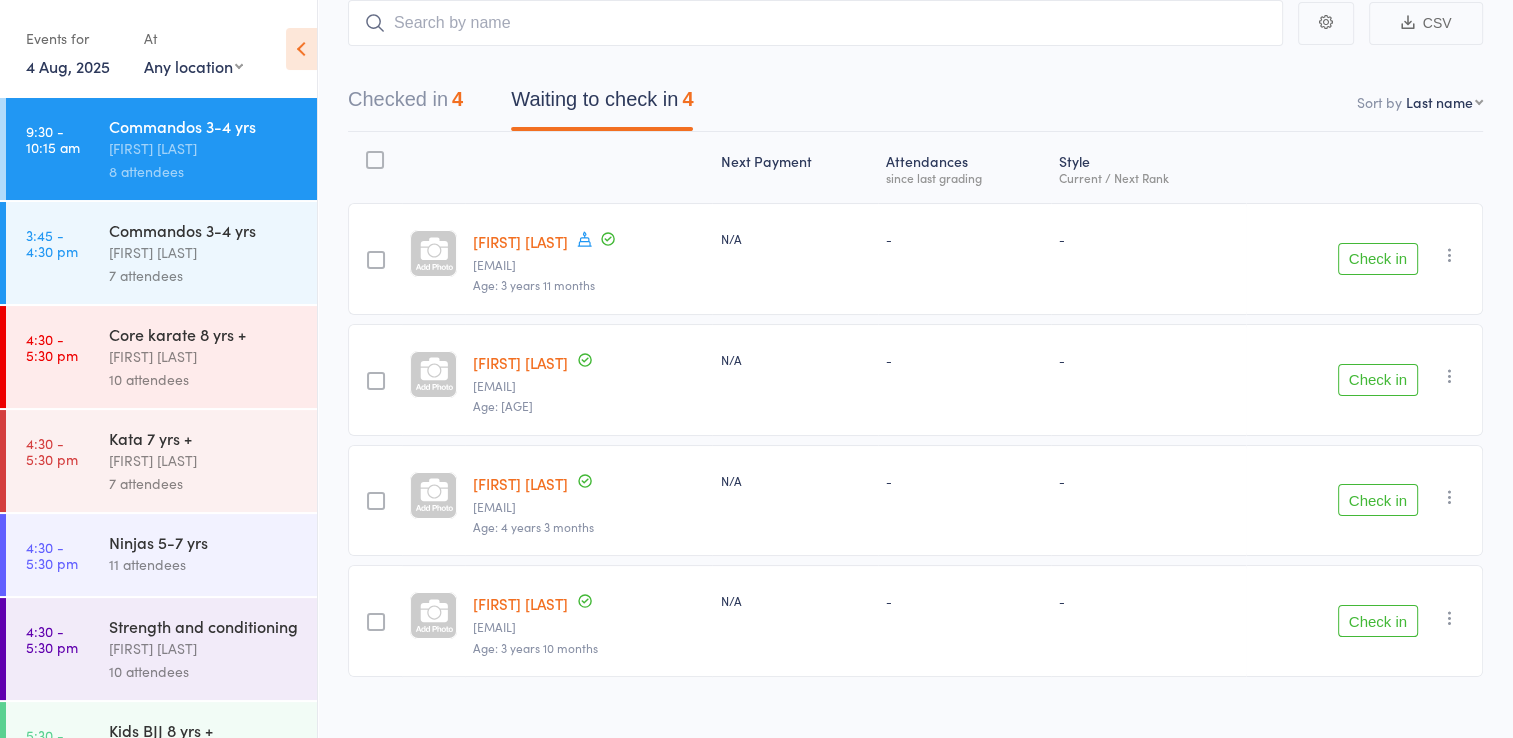 click on "Check in" at bounding box center (1378, 380) 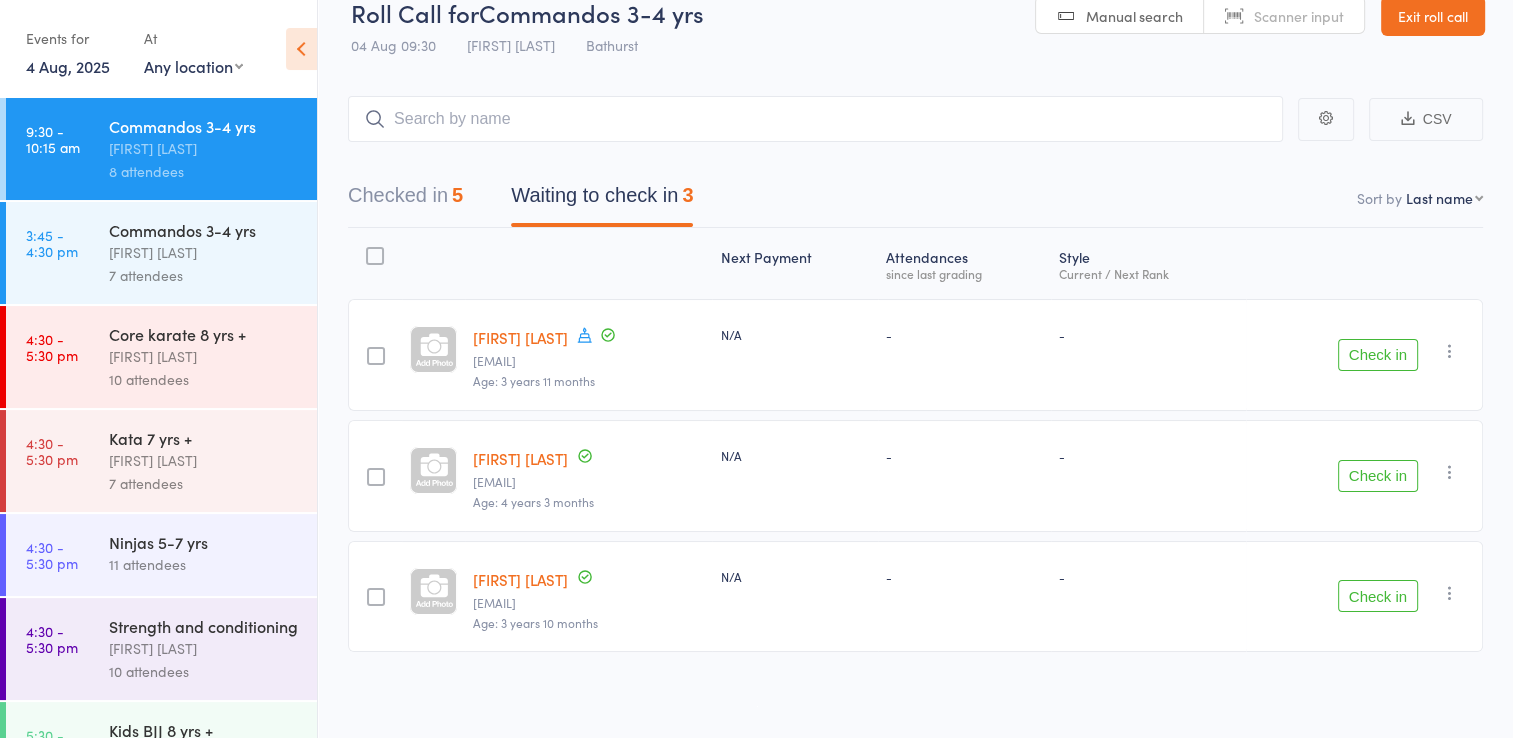 click on "Check in" at bounding box center [1378, 476] 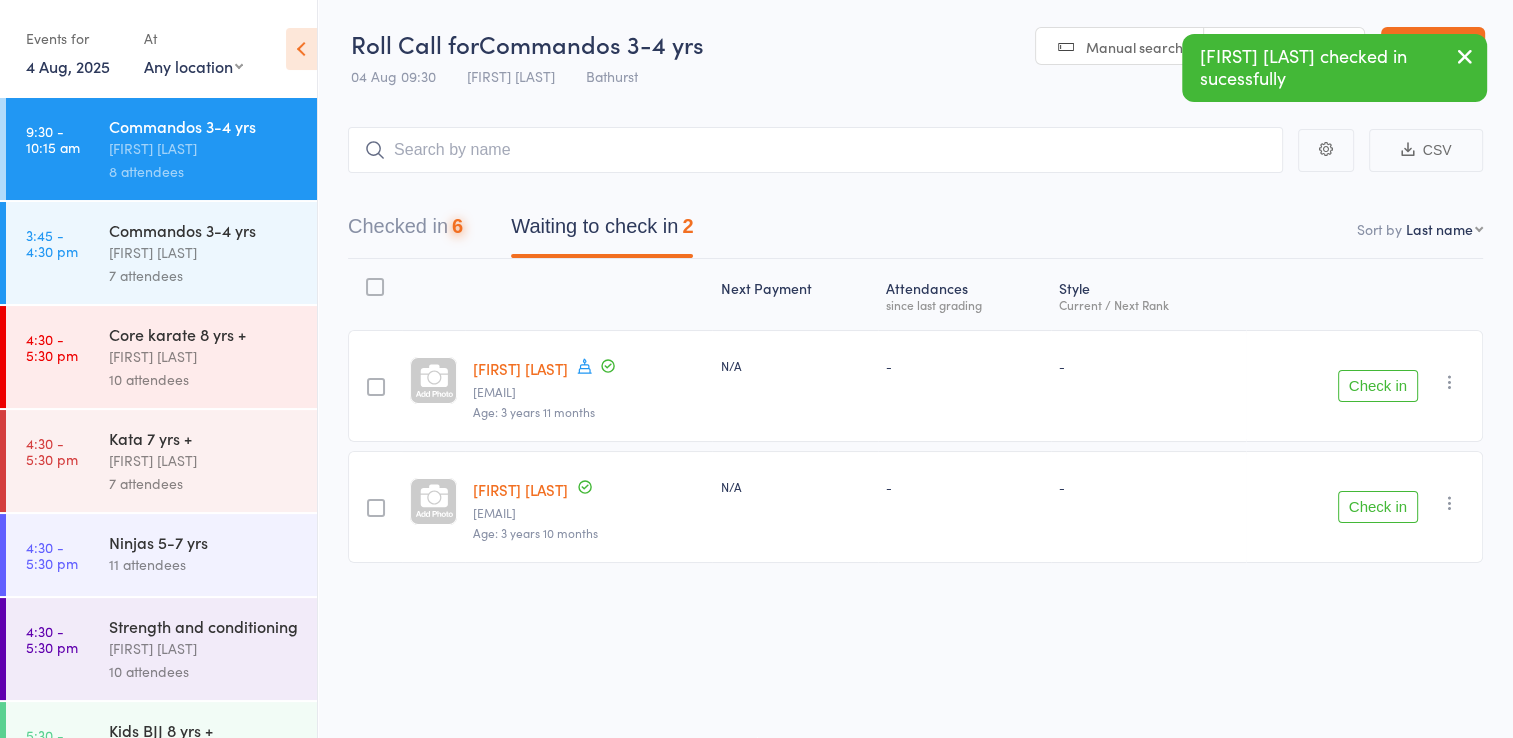scroll, scrollTop: 0, scrollLeft: 0, axis: both 